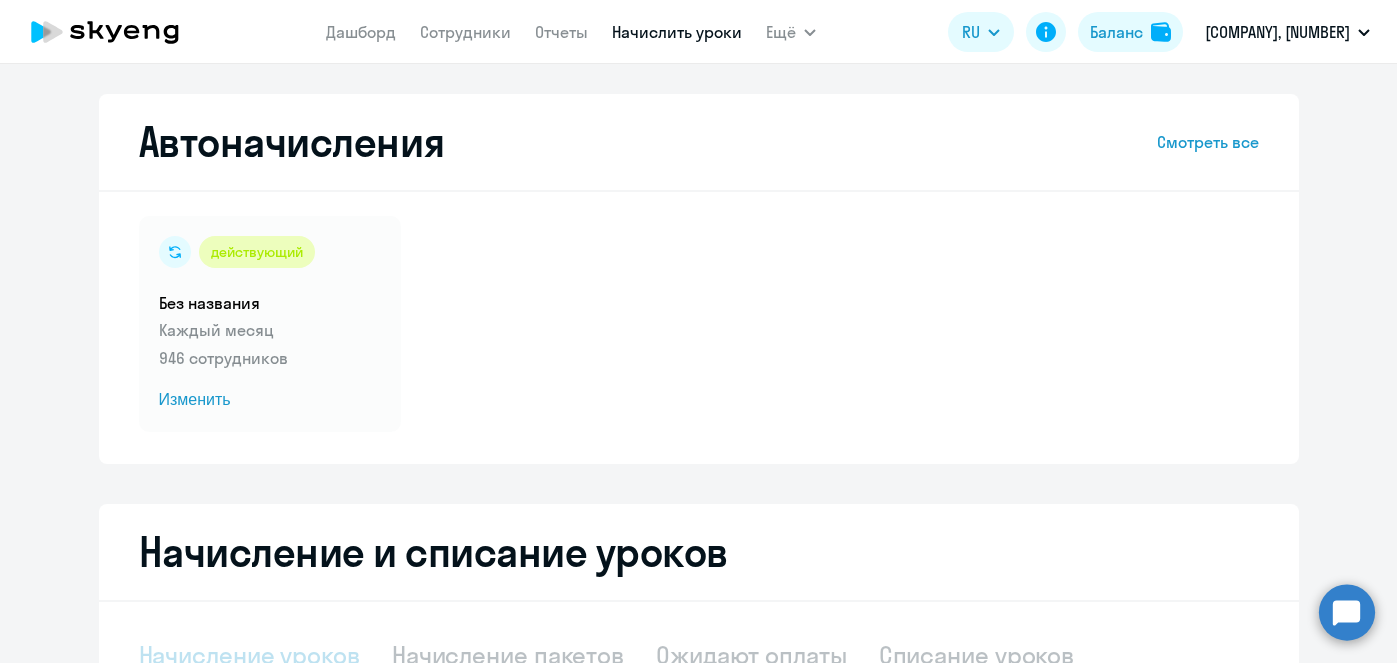 scroll, scrollTop: 0, scrollLeft: 0, axis: both 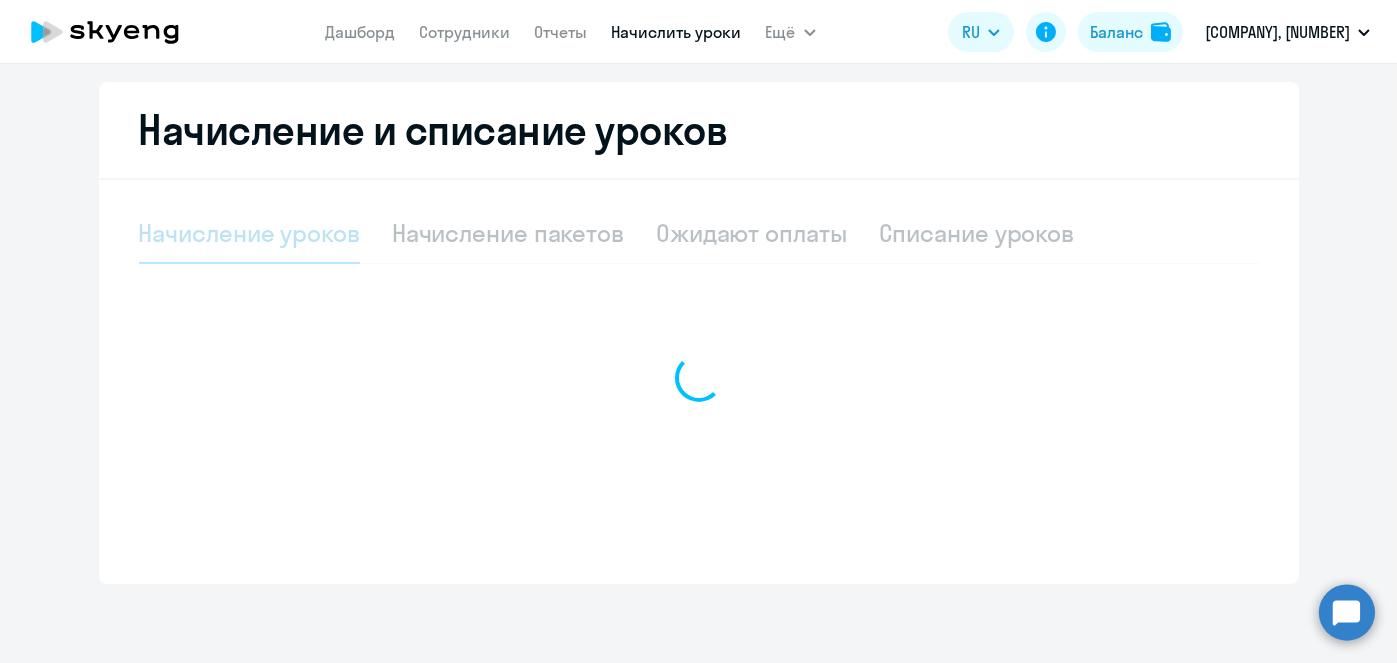 select on "10" 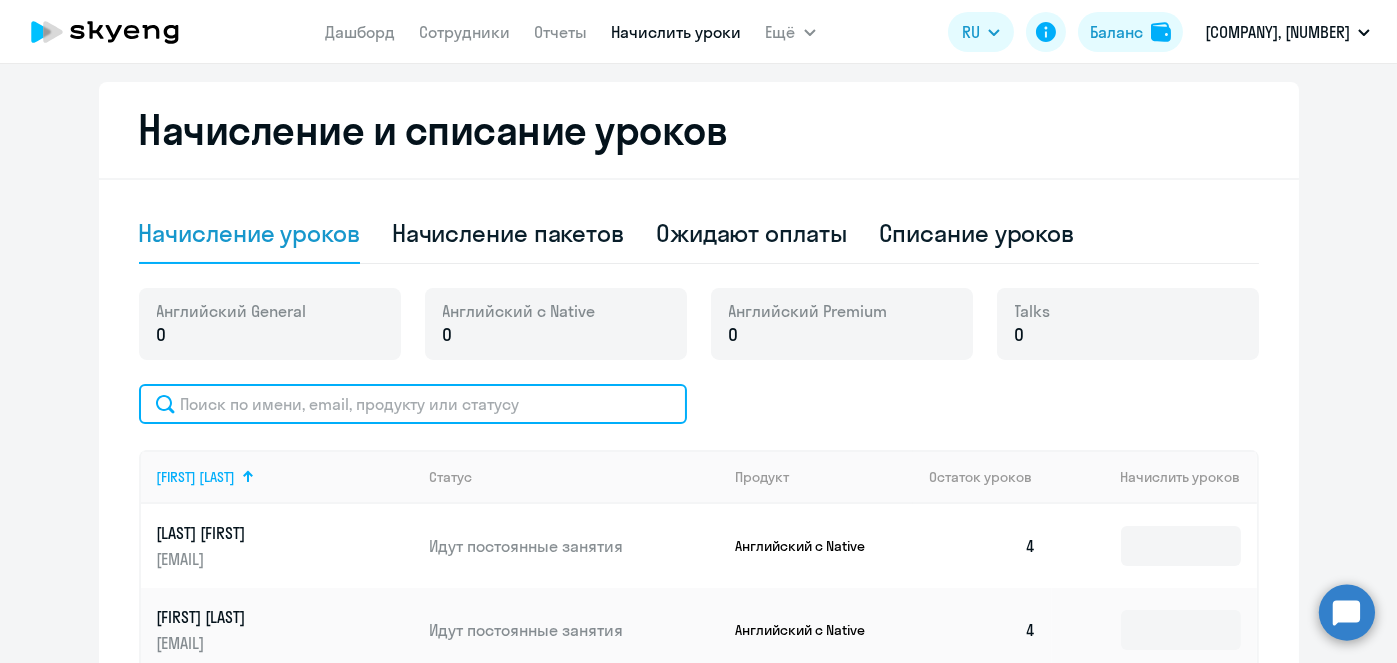 click 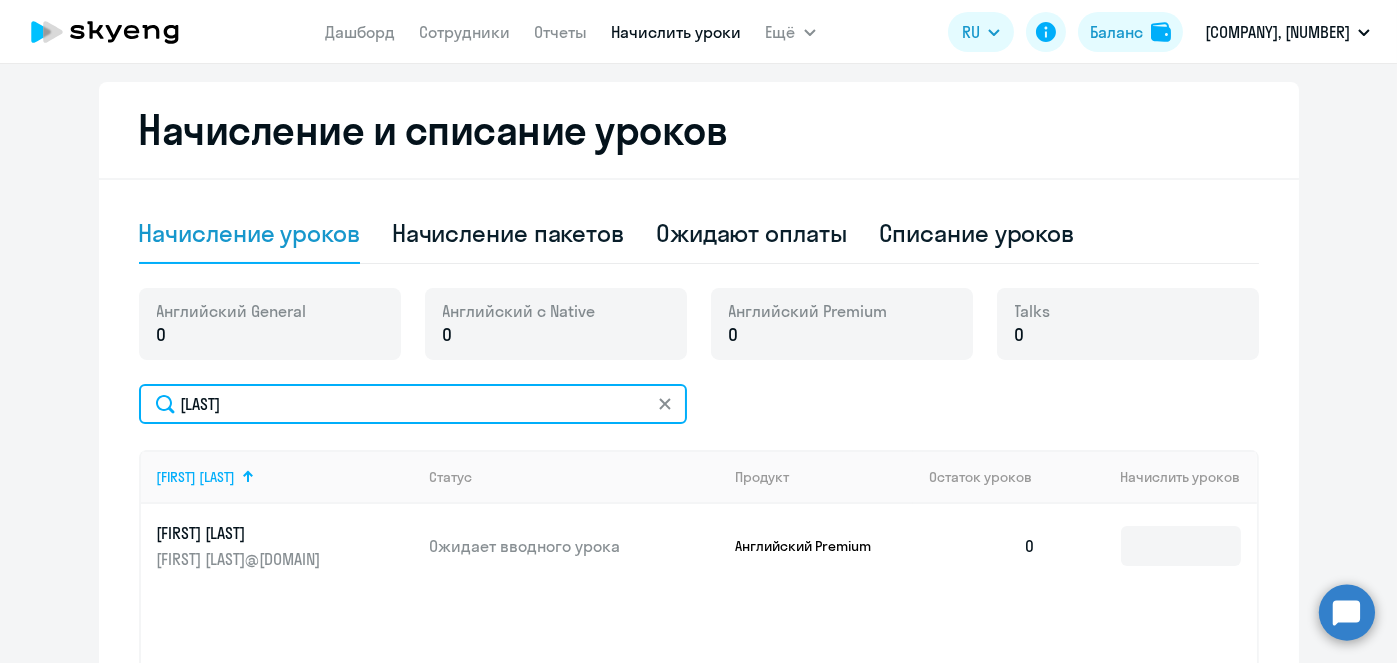 type on "[LAST]" 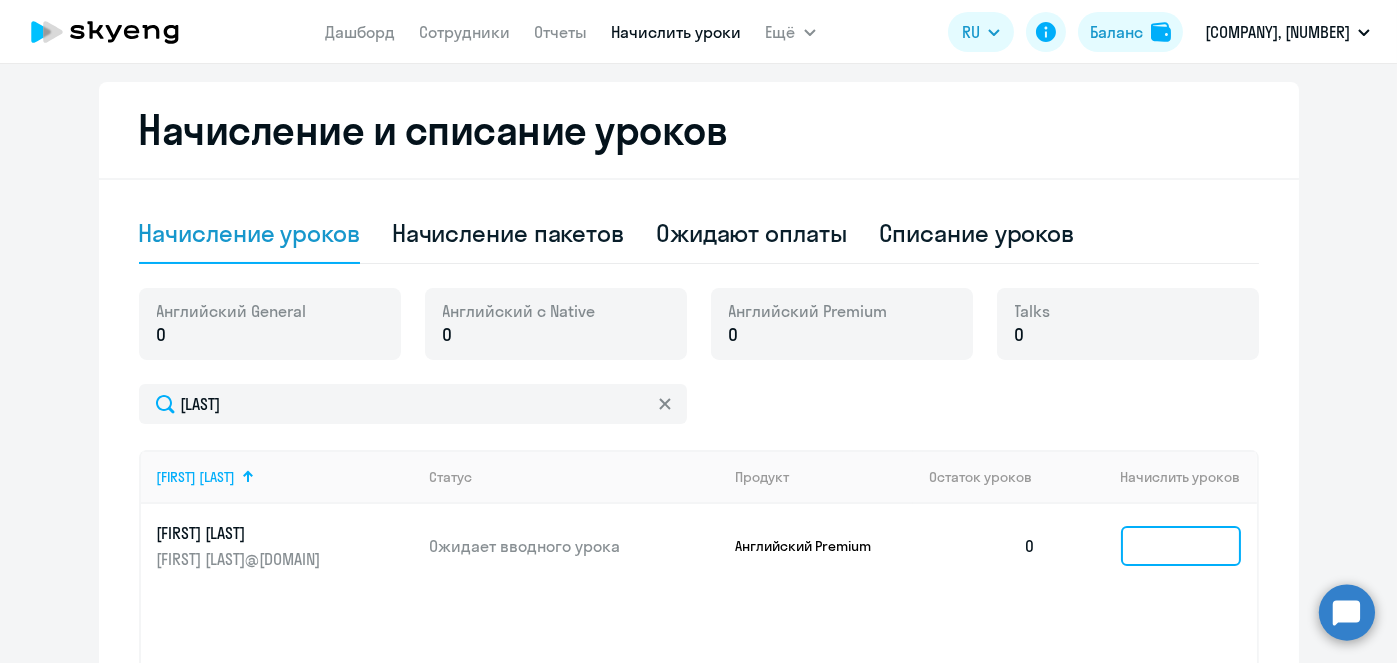 click 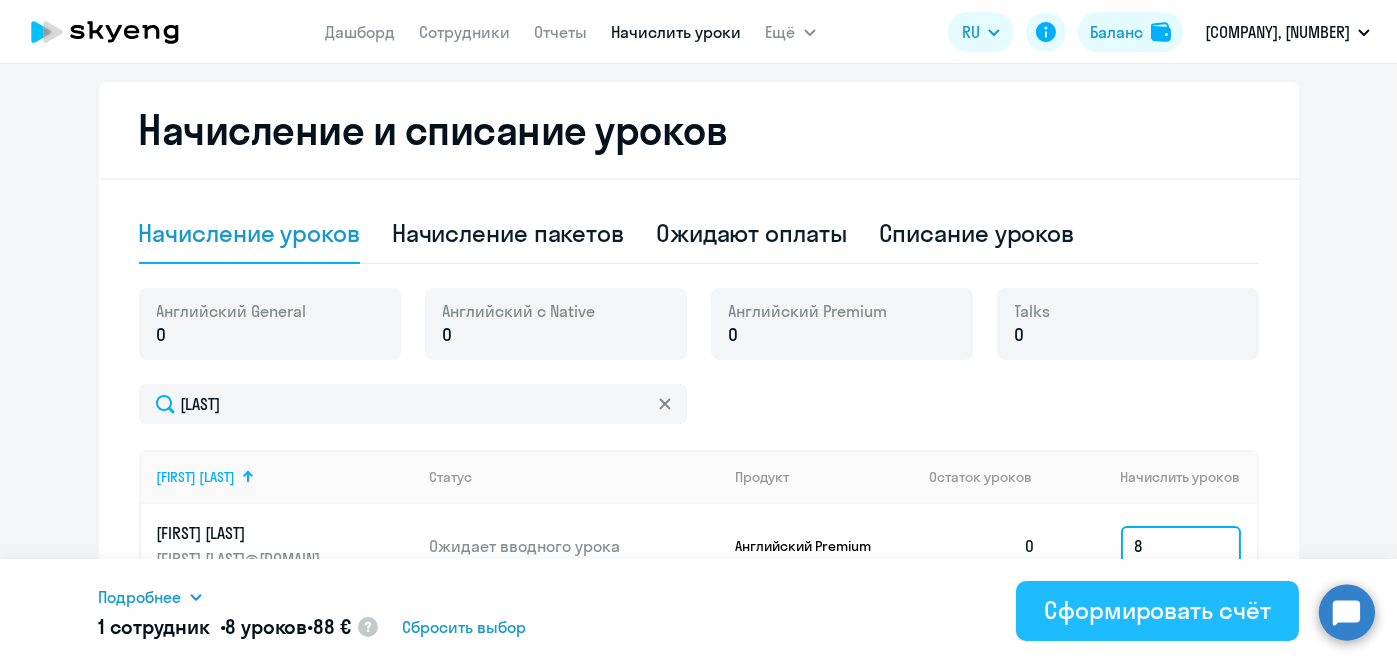 type on "8" 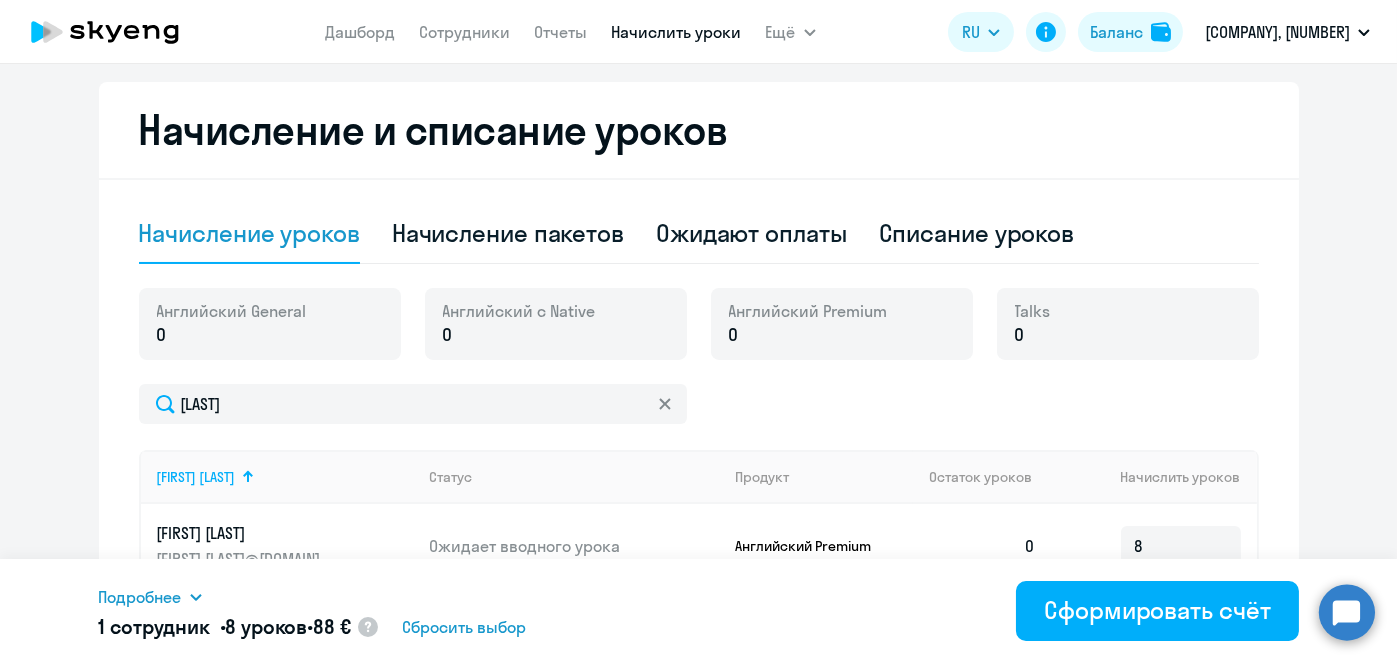 drag, startPoint x: 1120, startPoint y: 613, endPoint x: 818, endPoint y: 394, distance: 373.04825 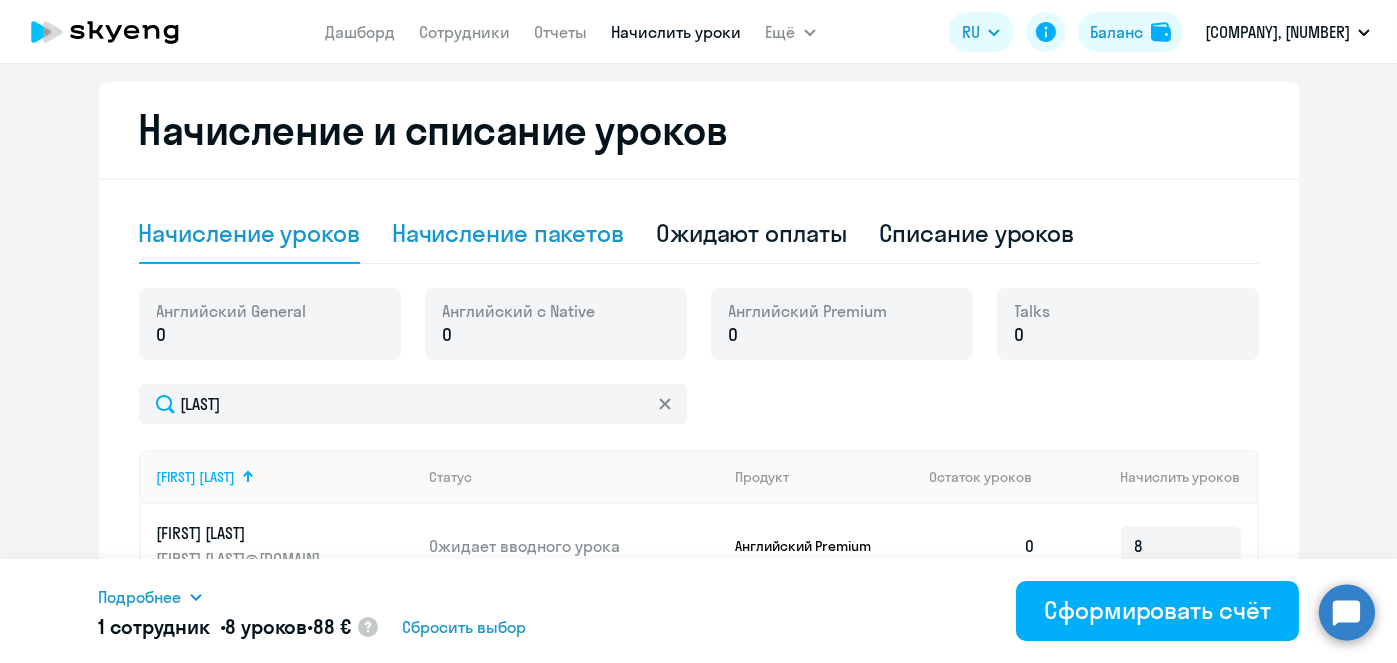click on "Начисление пакетов" 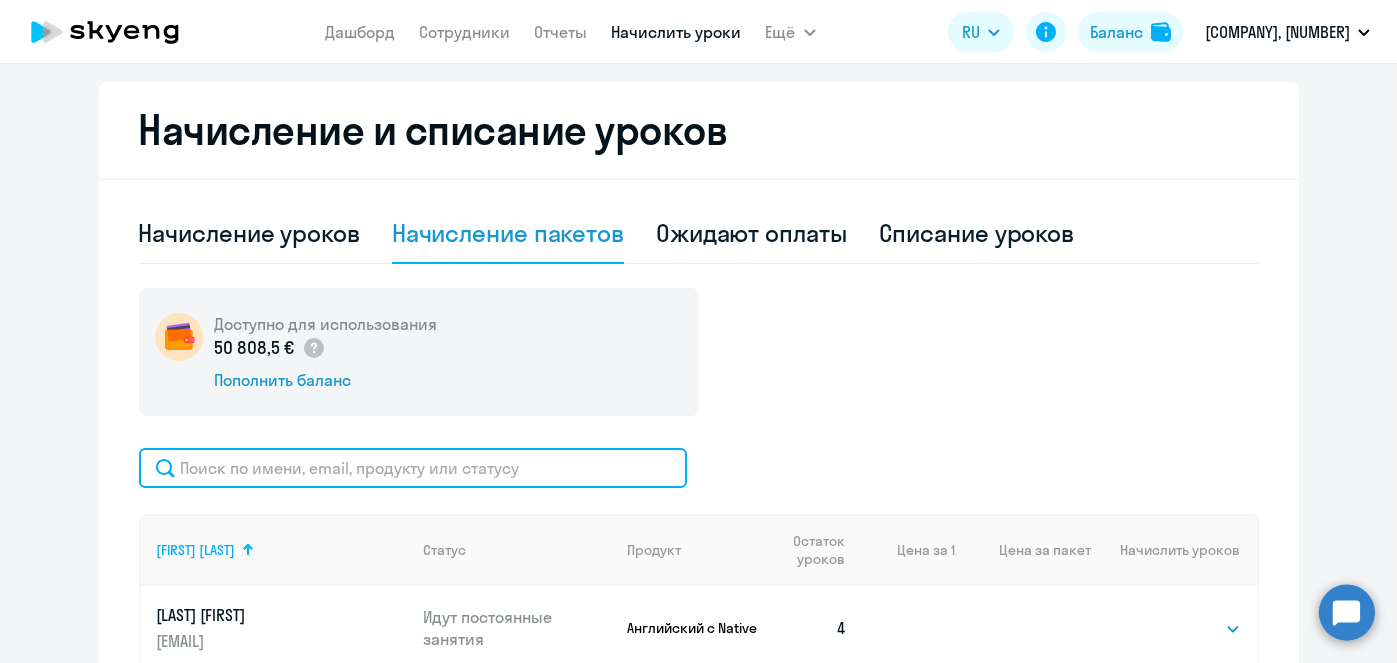 click 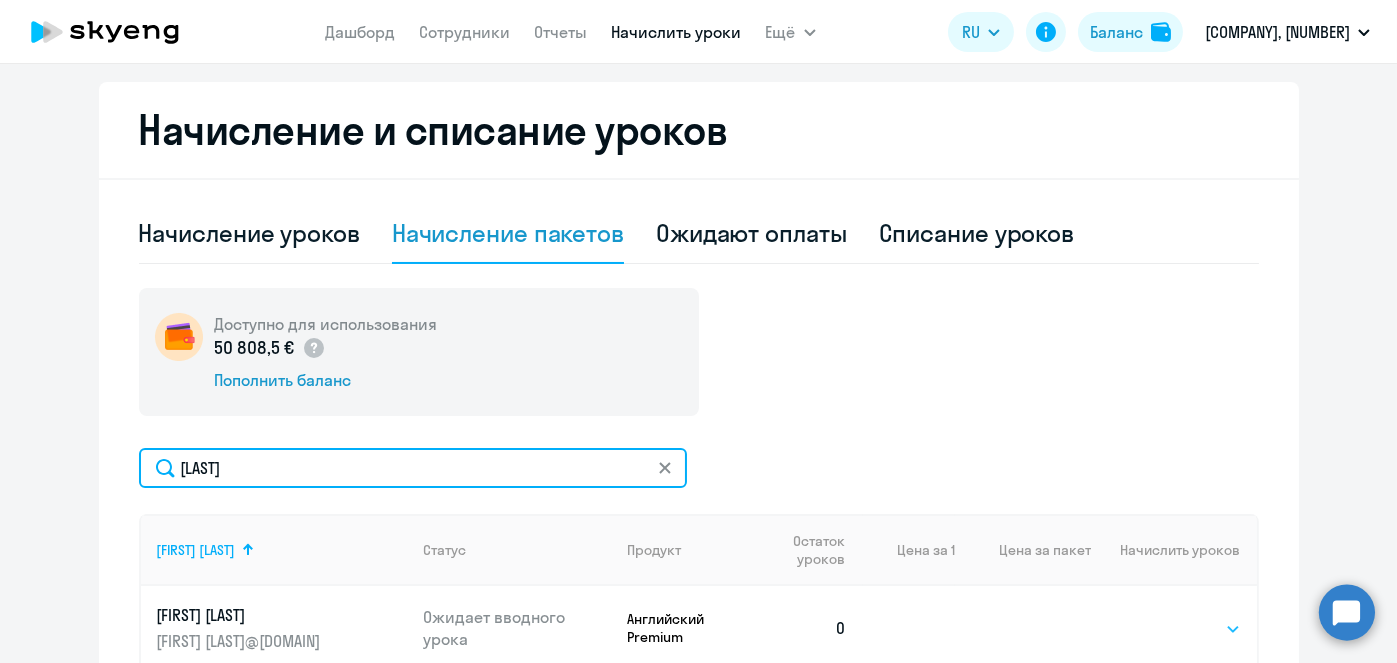 type on "[LAST]" 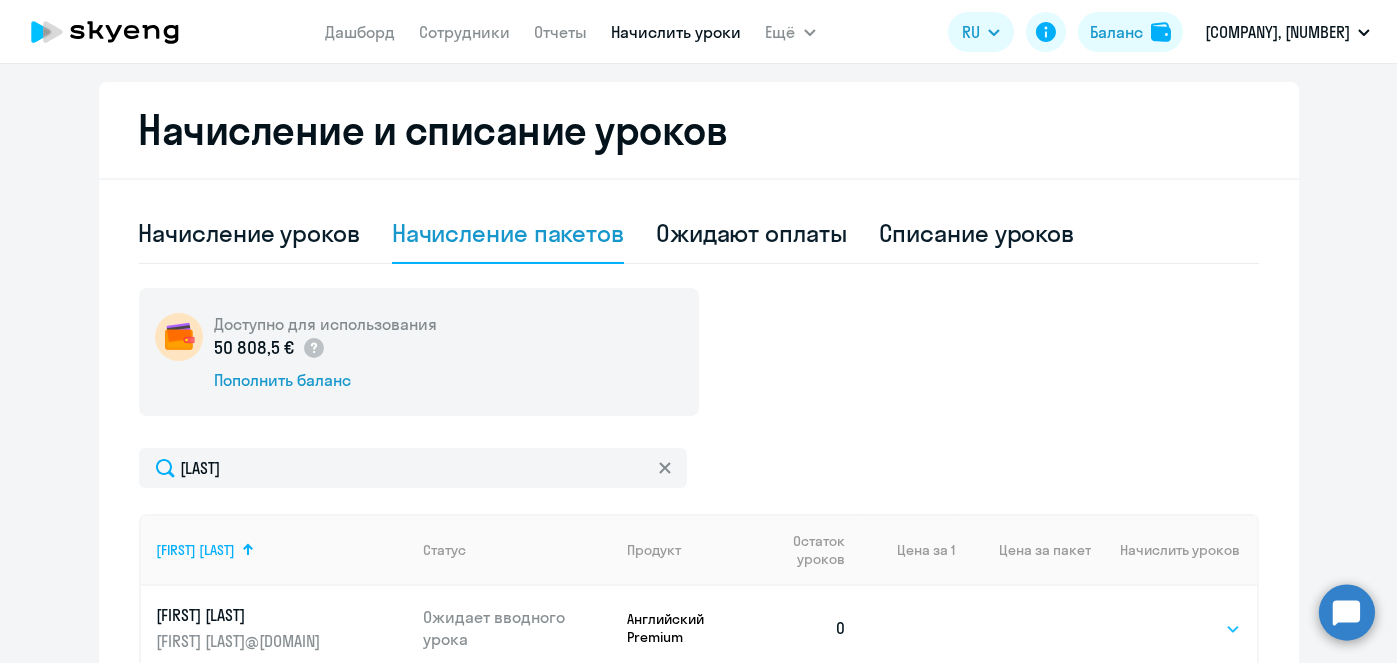 click on "Выбрать   8   16   32   64" 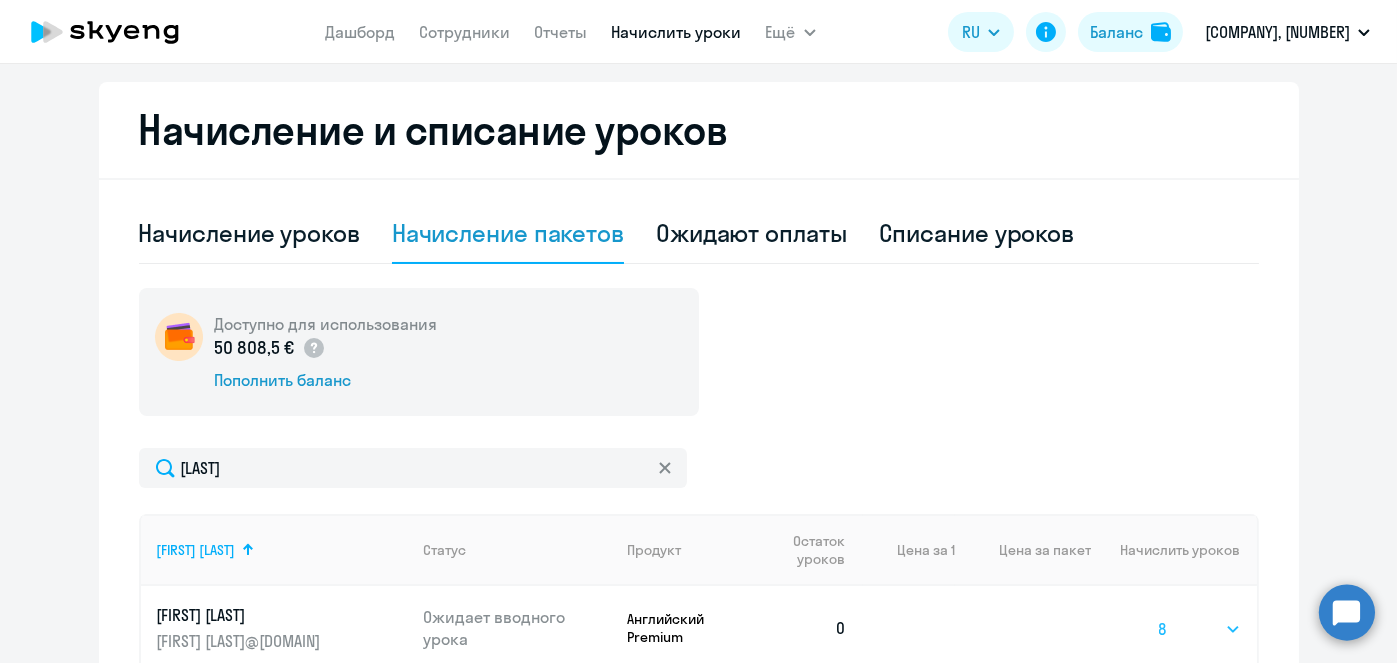 click on "Выбрать   8   16   32   64" 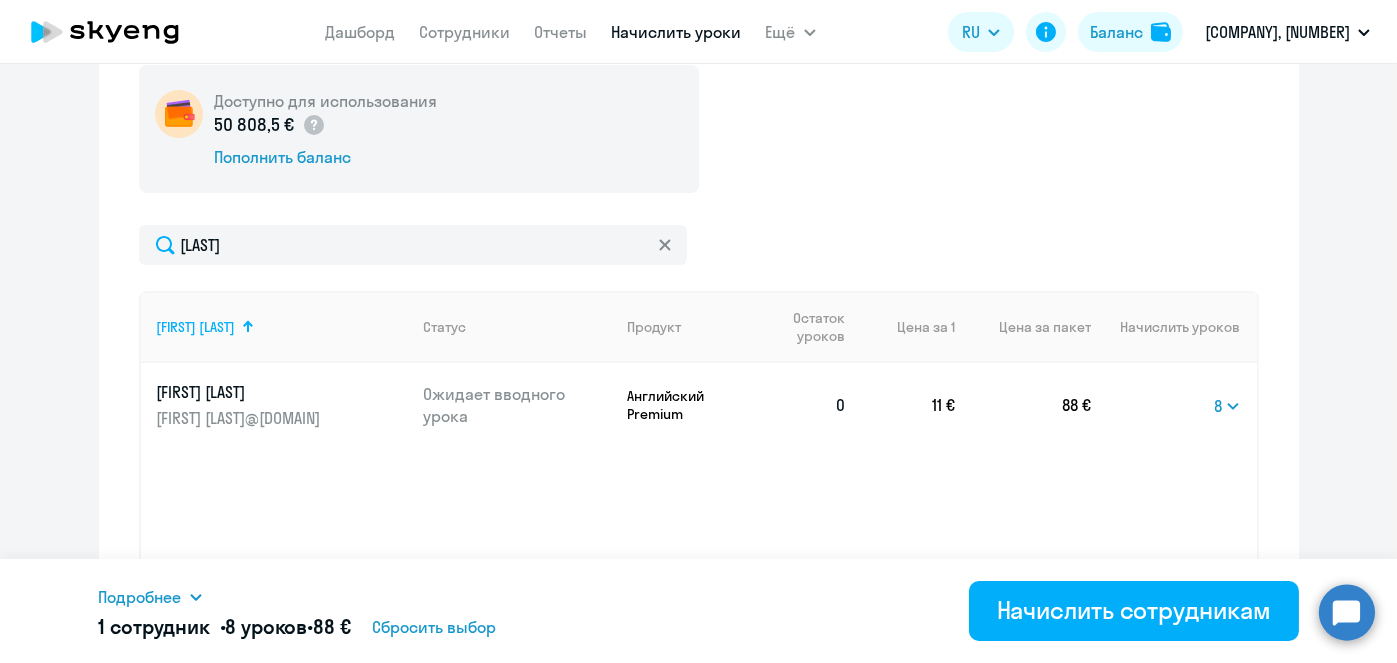 scroll, scrollTop: 659, scrollLeft: 0, axis: vertical 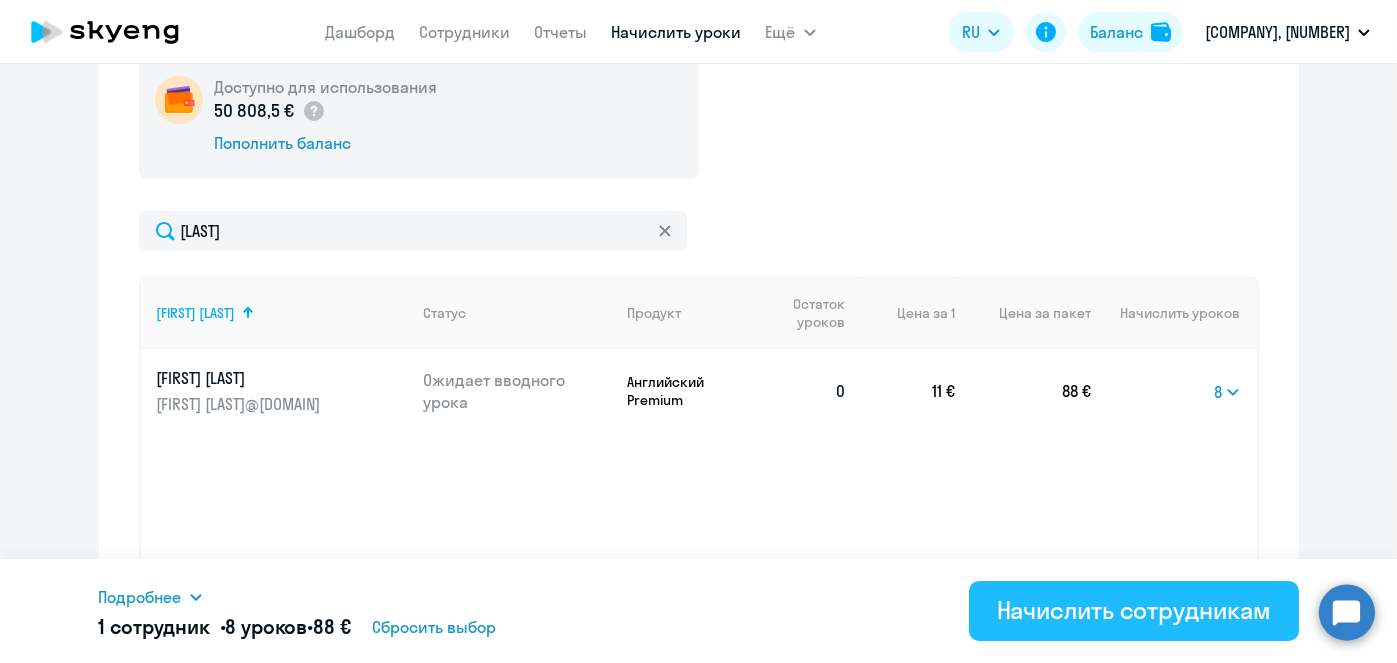 click on "Начислить сотрудникам" at bounding box center [1134, 610] 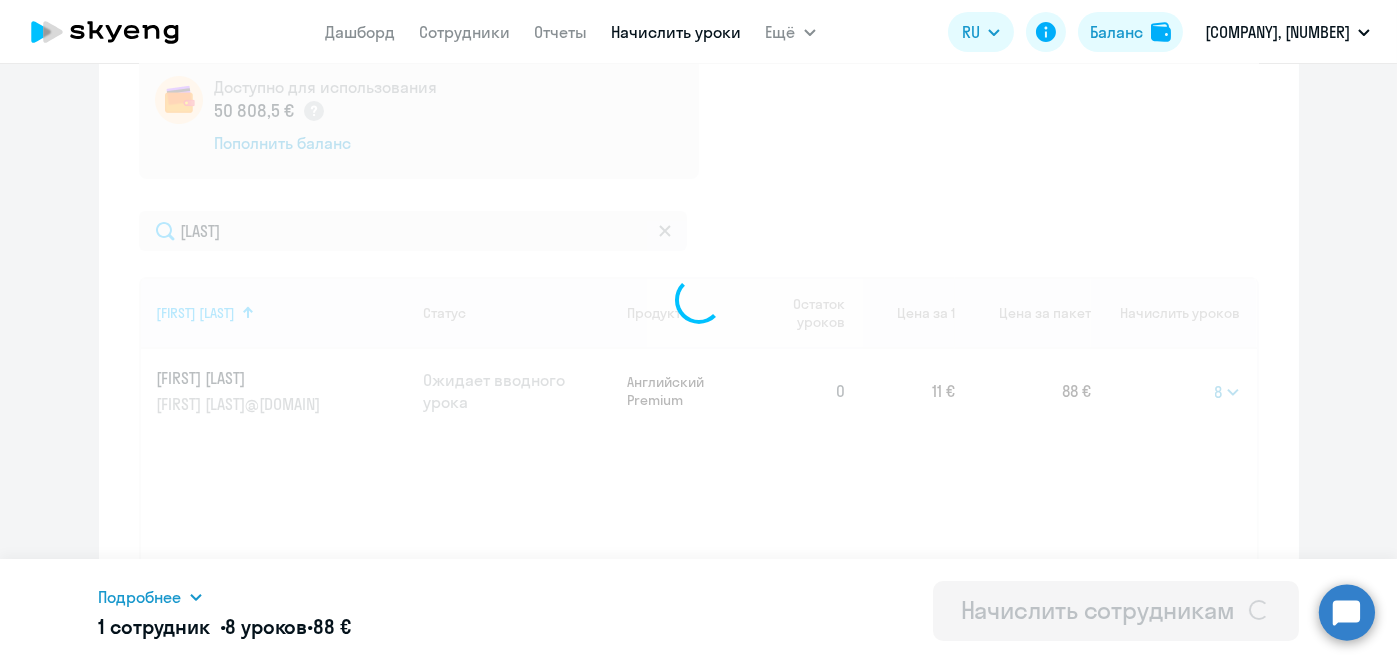 select 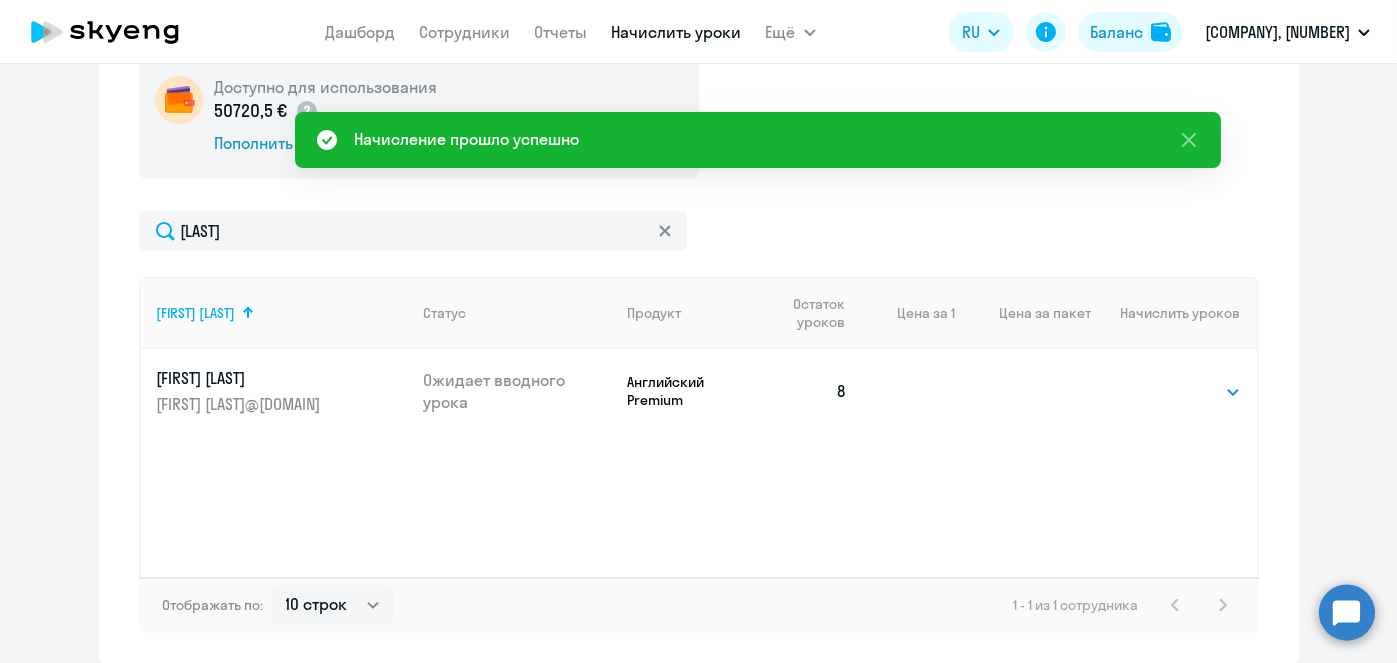 scroll, scrollTop: 135, scrollLeft: 0, axis: vertical 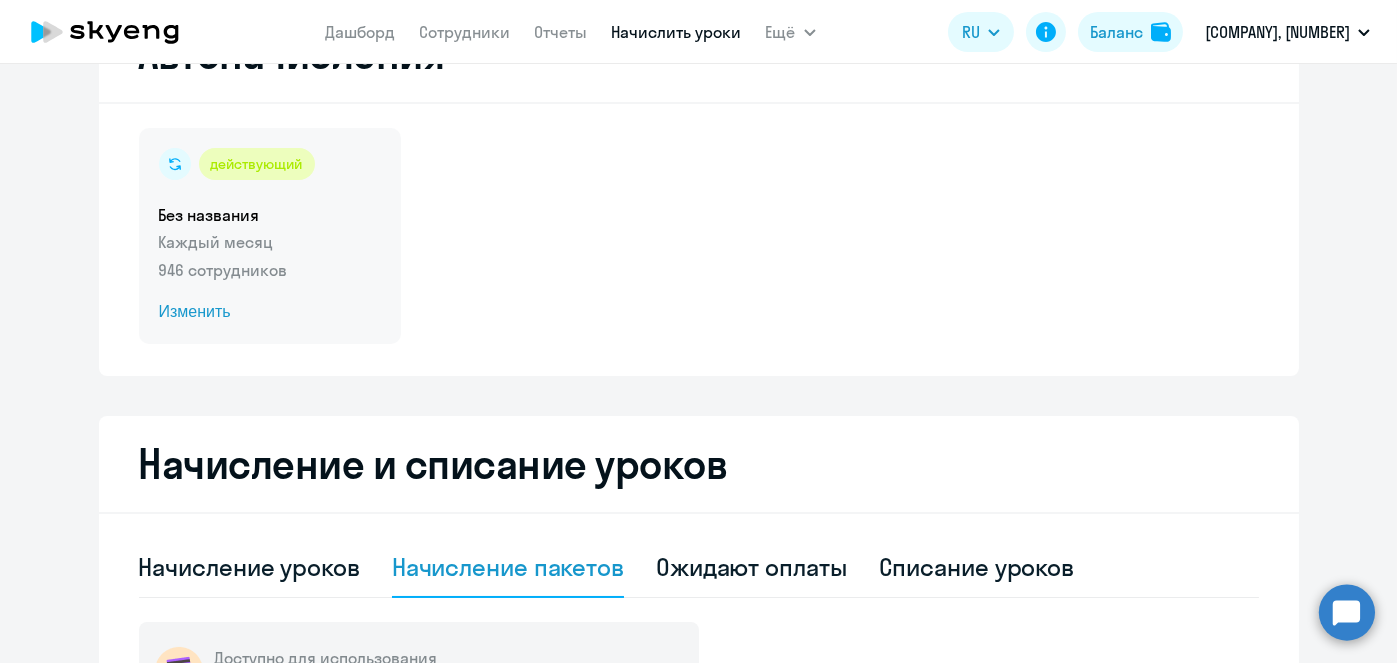 click on "Изменить" 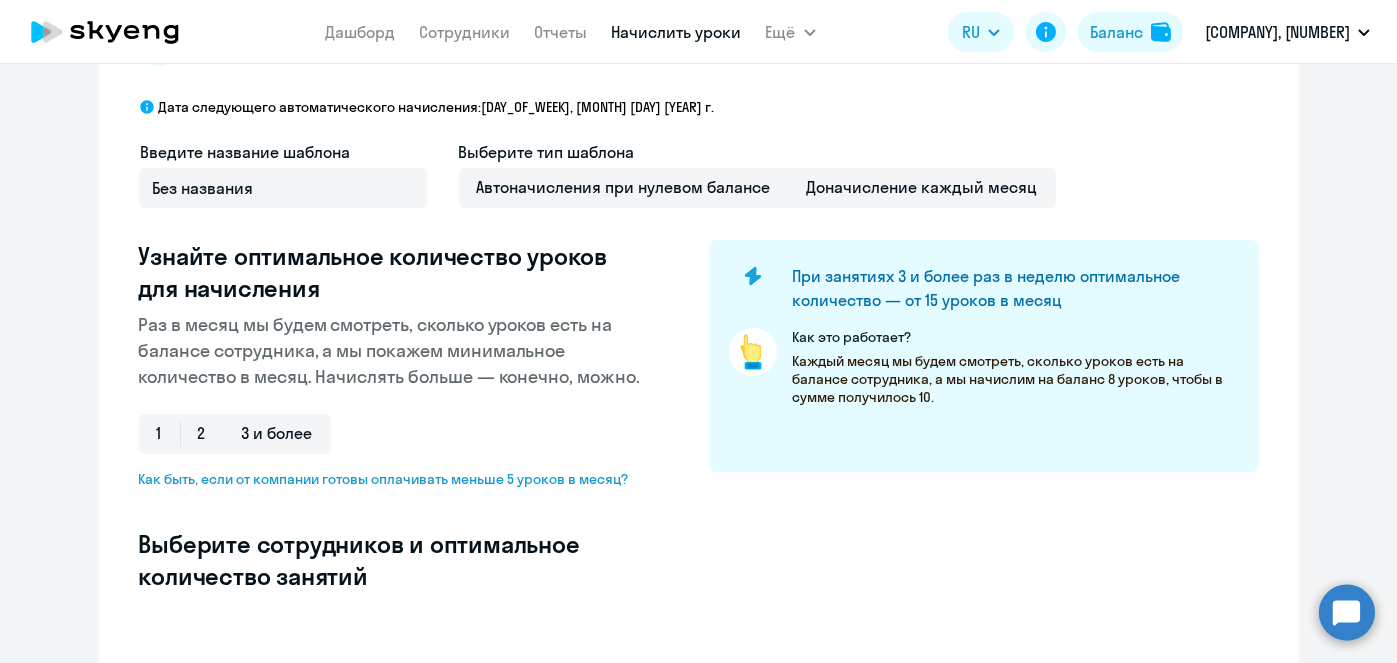 scroll, scrollTop: 40, scrollLeft: 0, axis: vertical 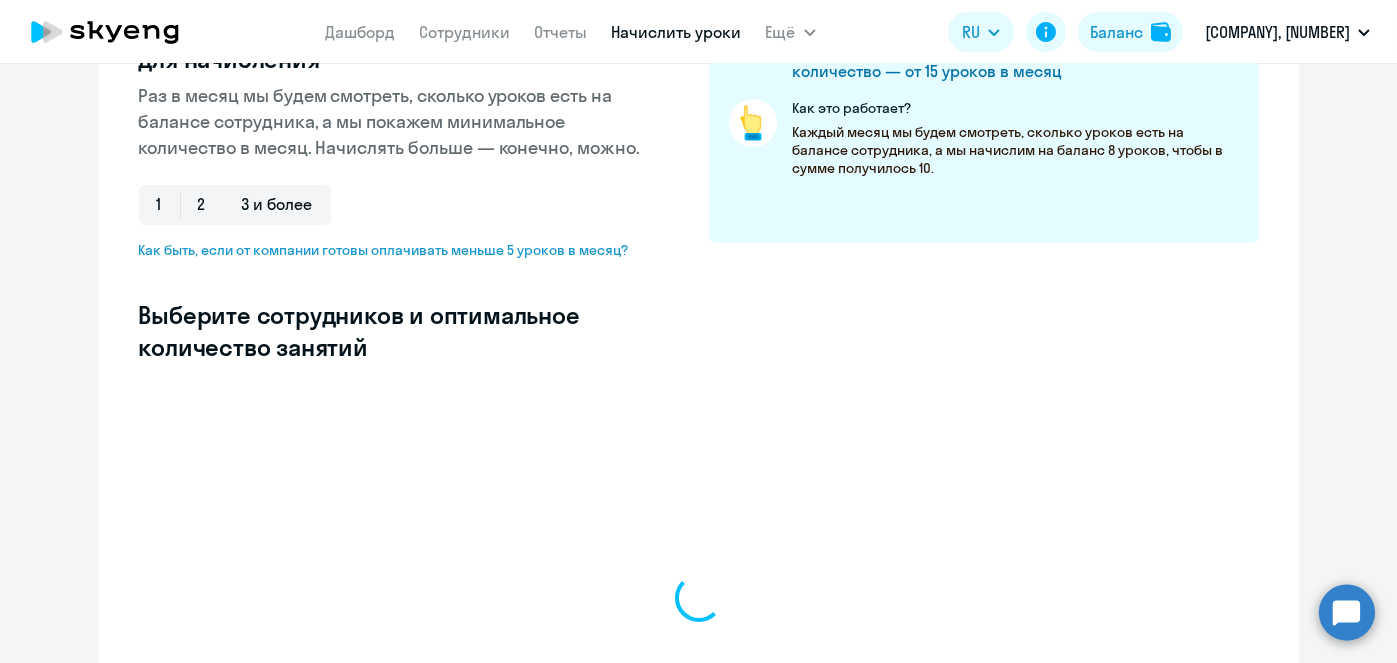 select on "10" 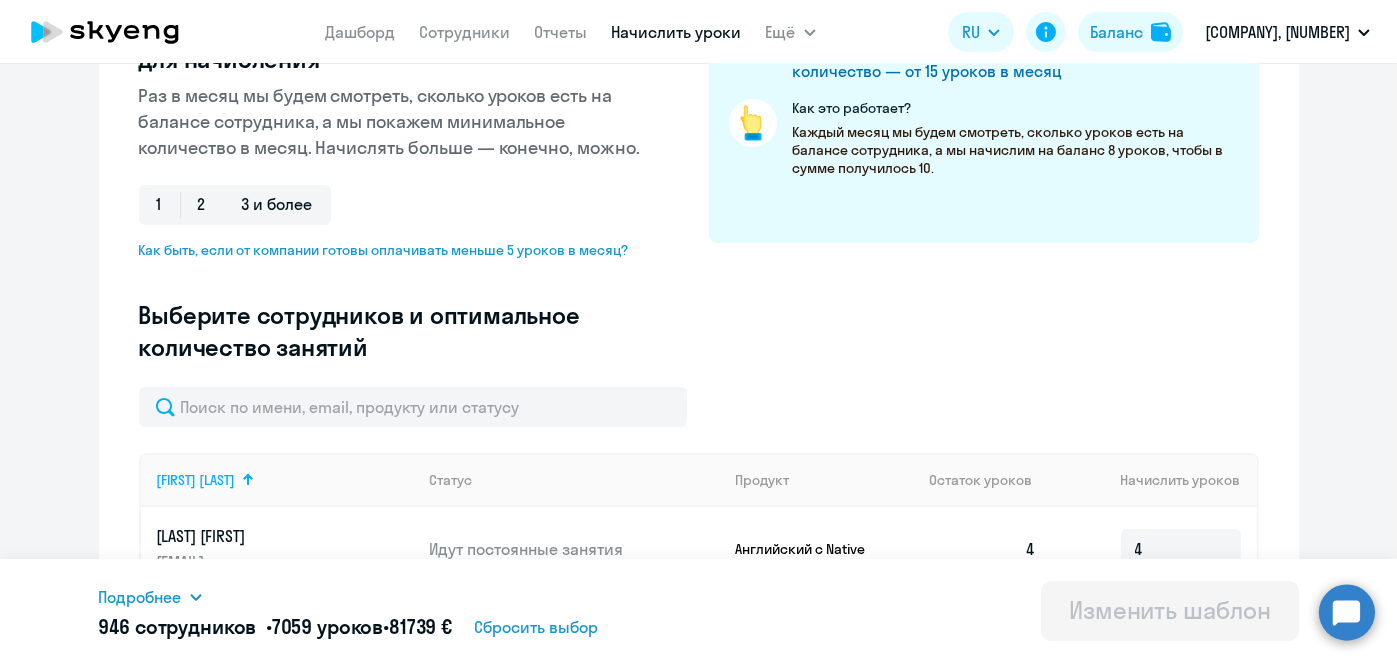 click on "Выберите сотрудников и оптимальное количество занятий" 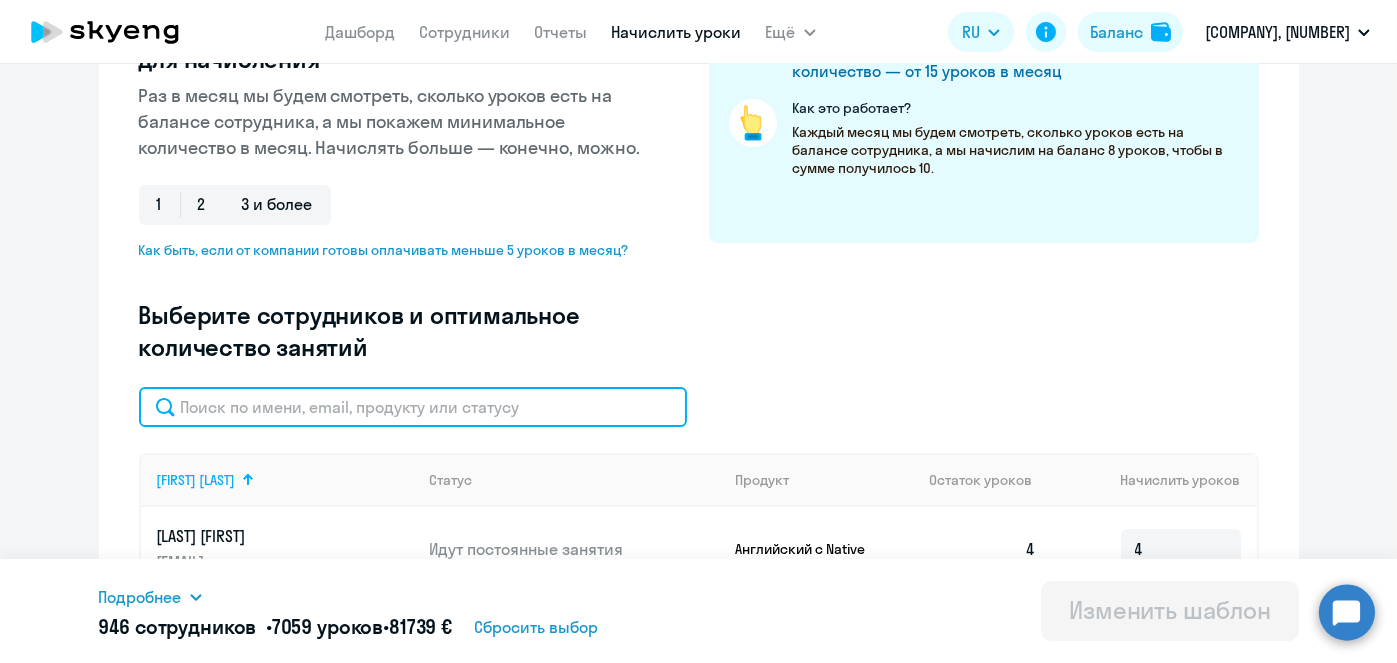 click 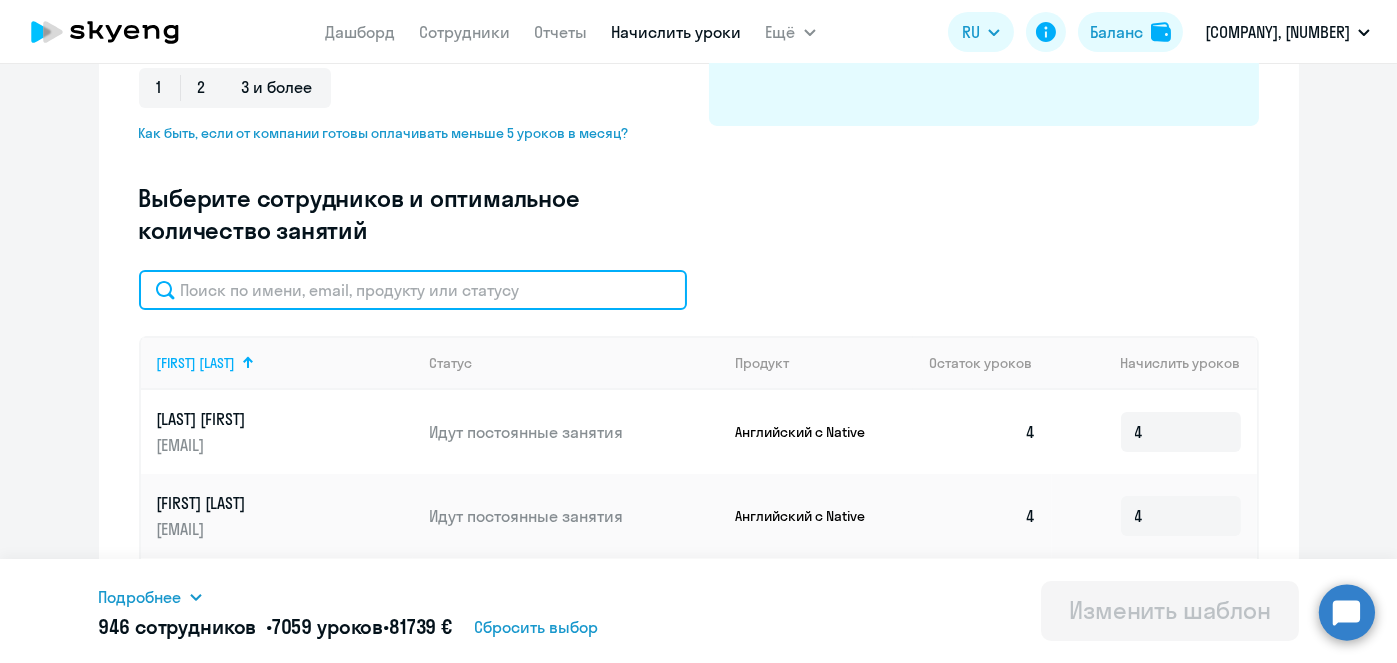 paste on "[LAST]" 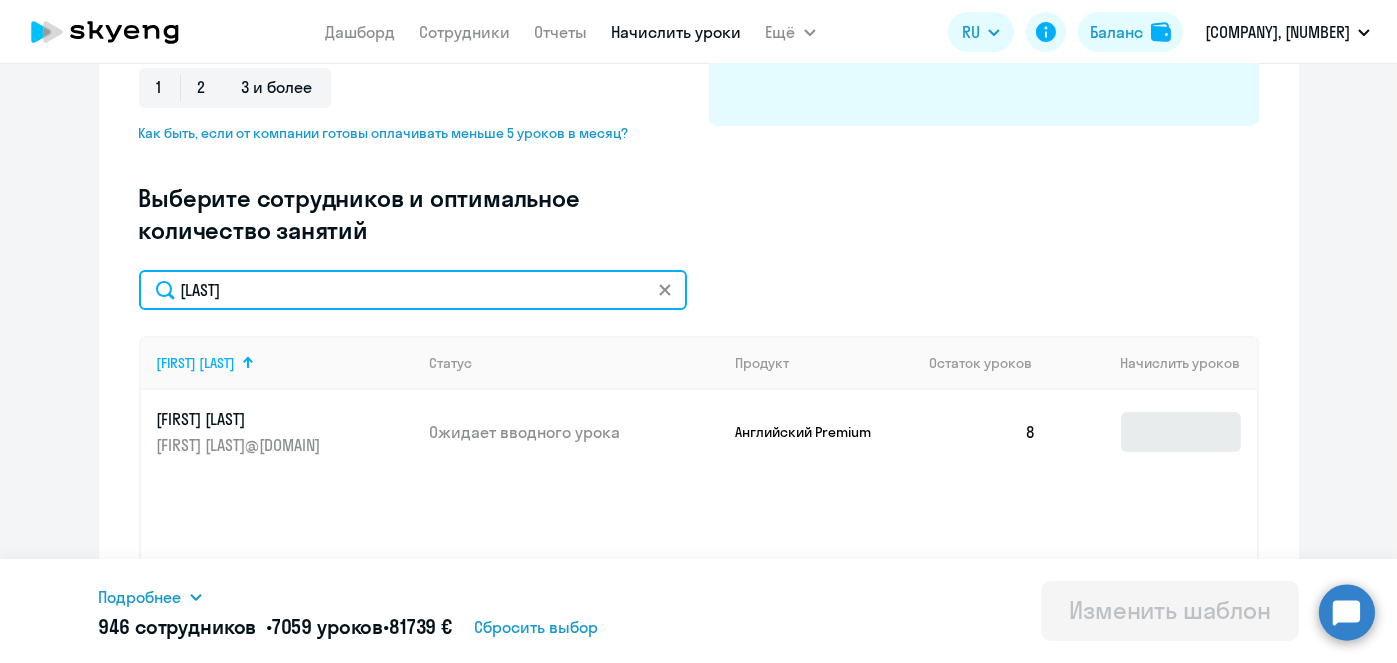 type on "[LAST]" 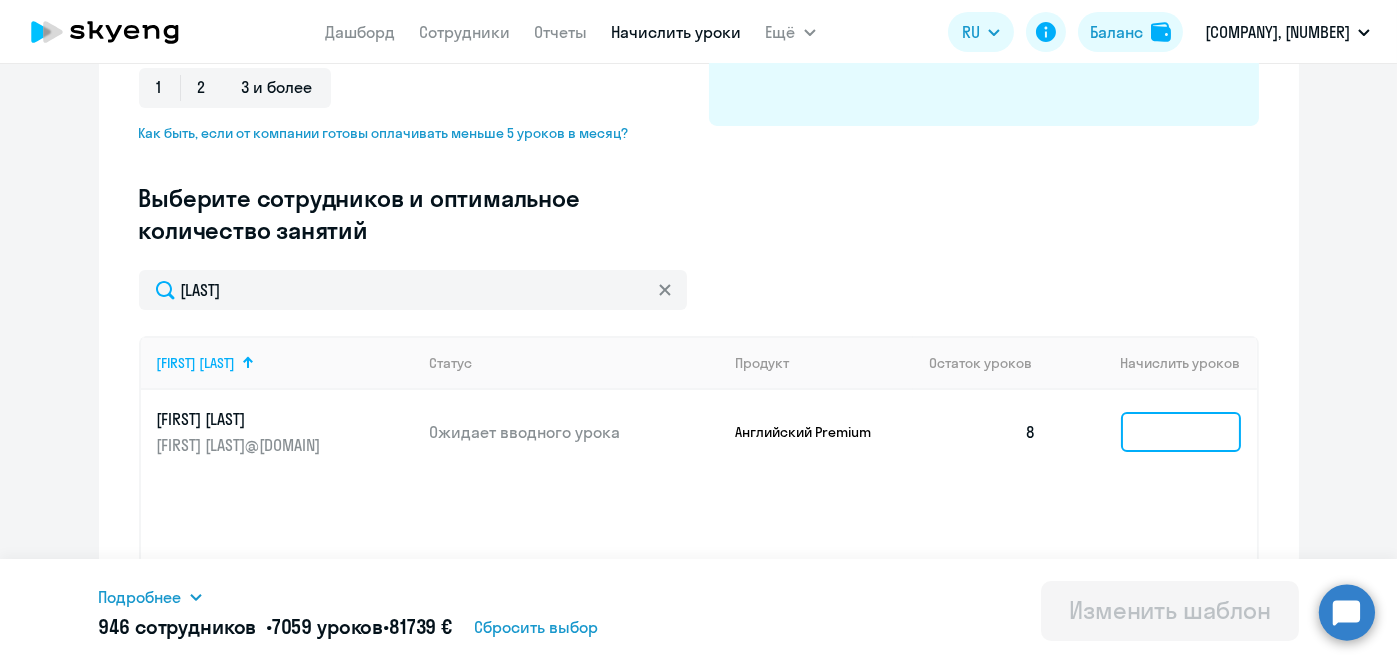 click 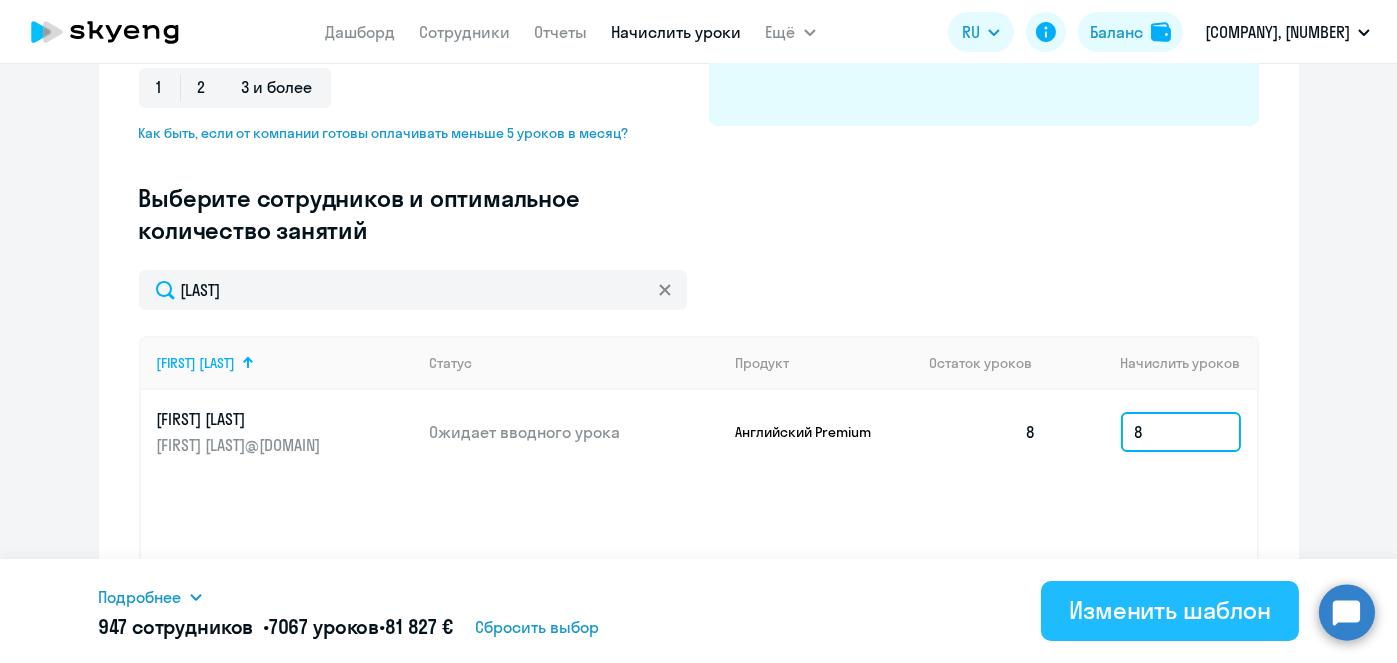type on "8" 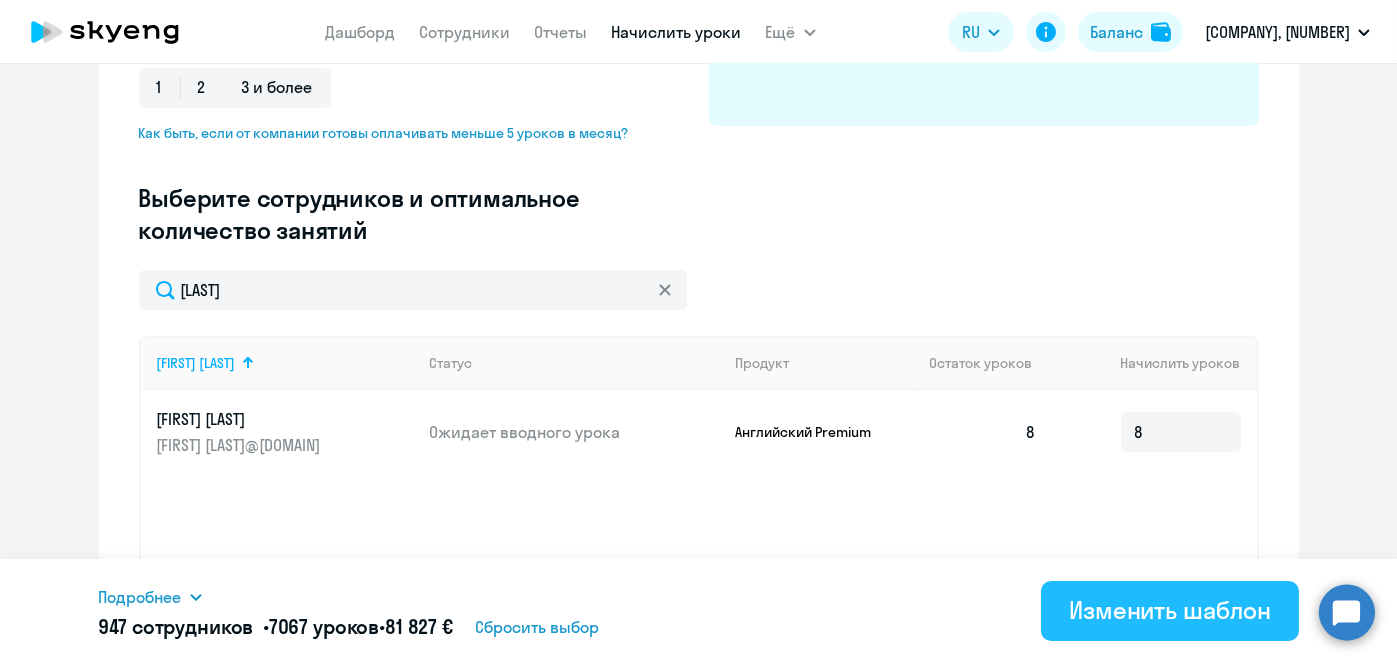 click on "Изменить шаблон" at bounding box center [1170, 610] 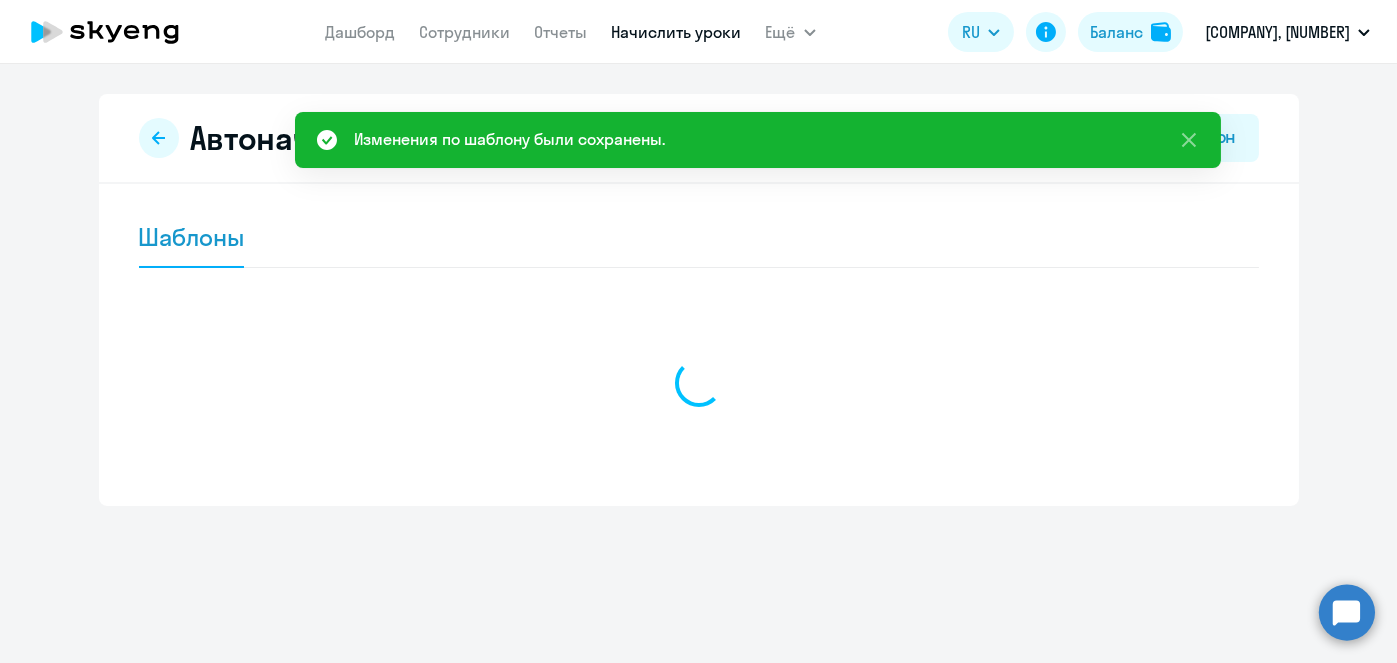 scroll, scrollTop: 0, scrollLeft: 0, axis: both 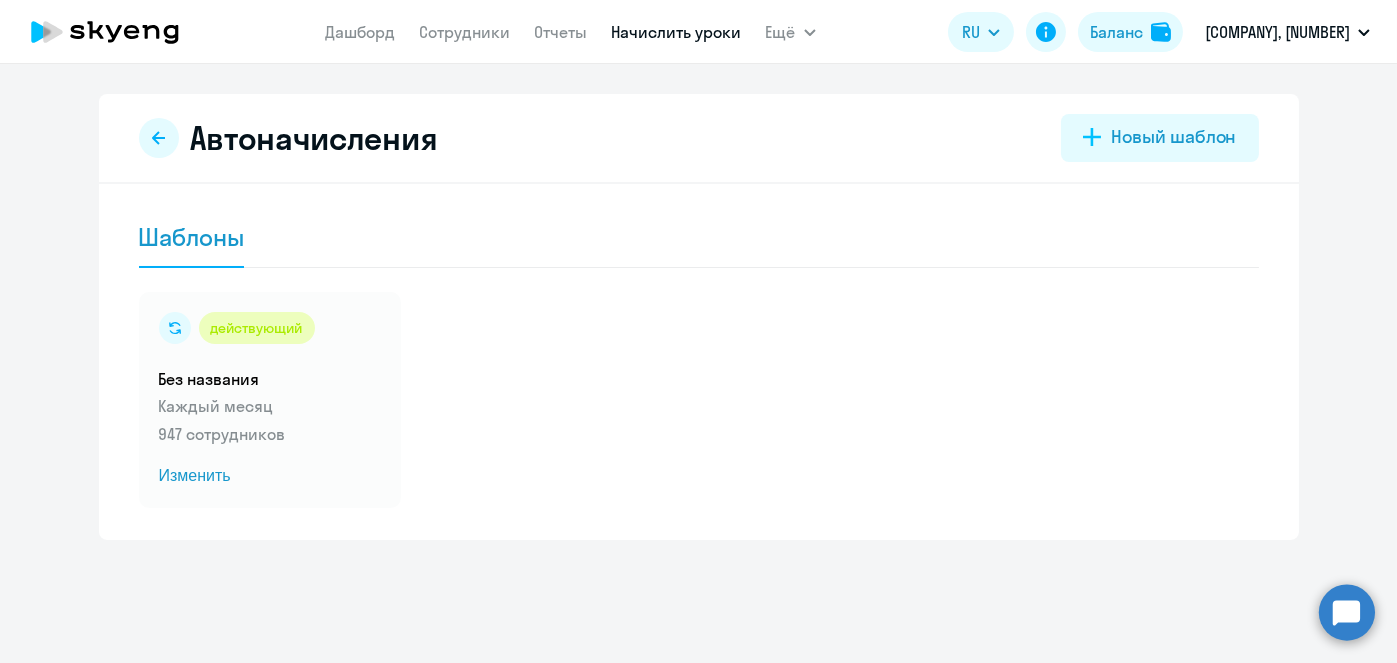 click on "Начислить уроки" at bounding box center (677, 32) 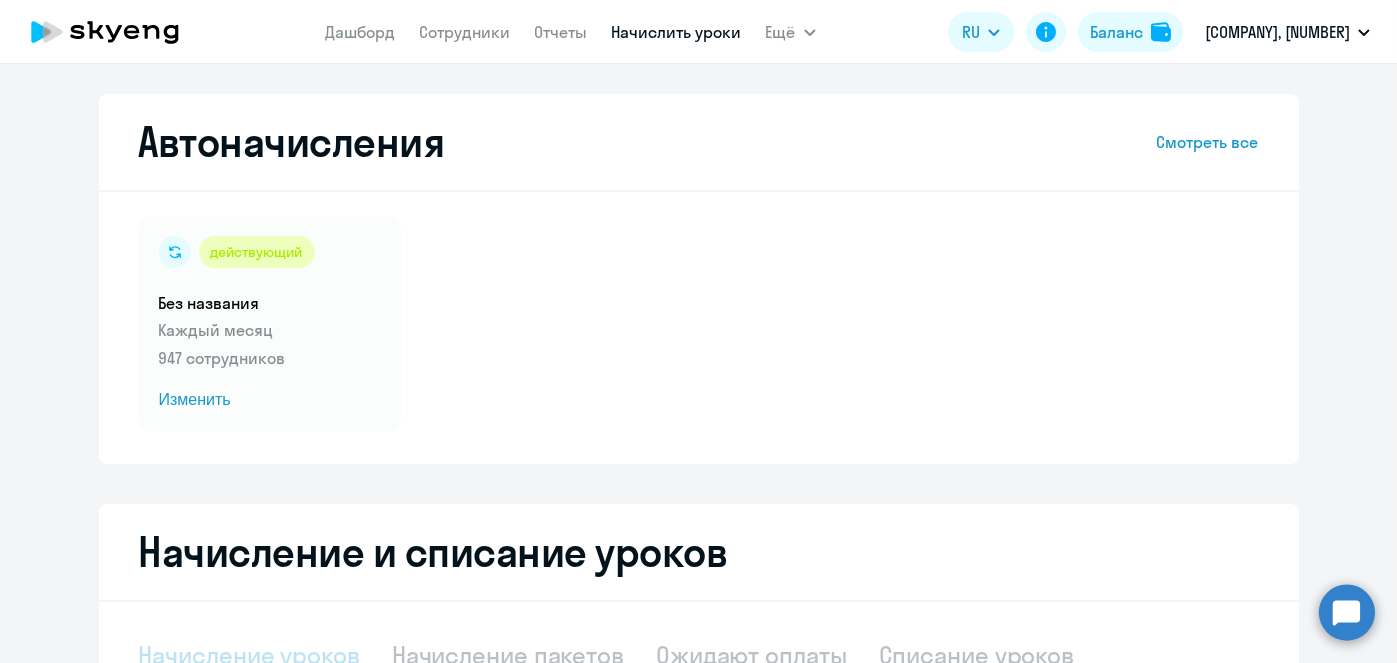 scroll, scrollTop: 422, scrollLeft: 0, axis: vertical 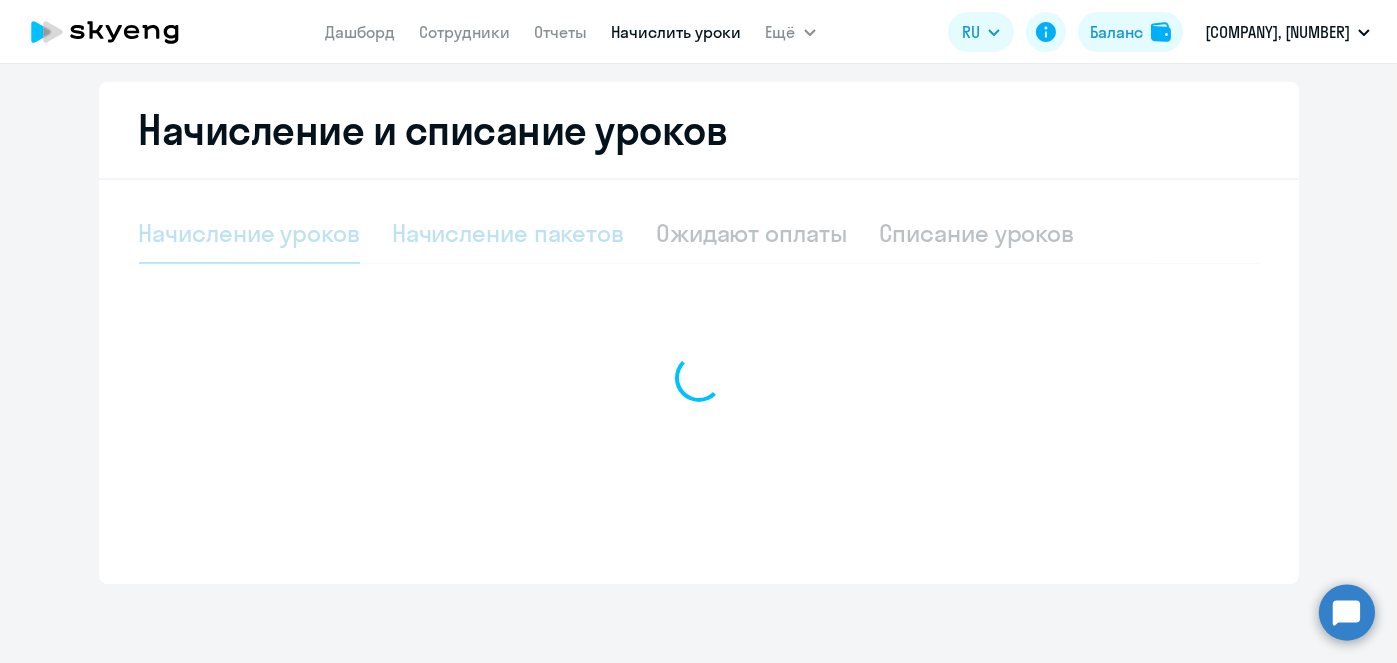 select on "10" 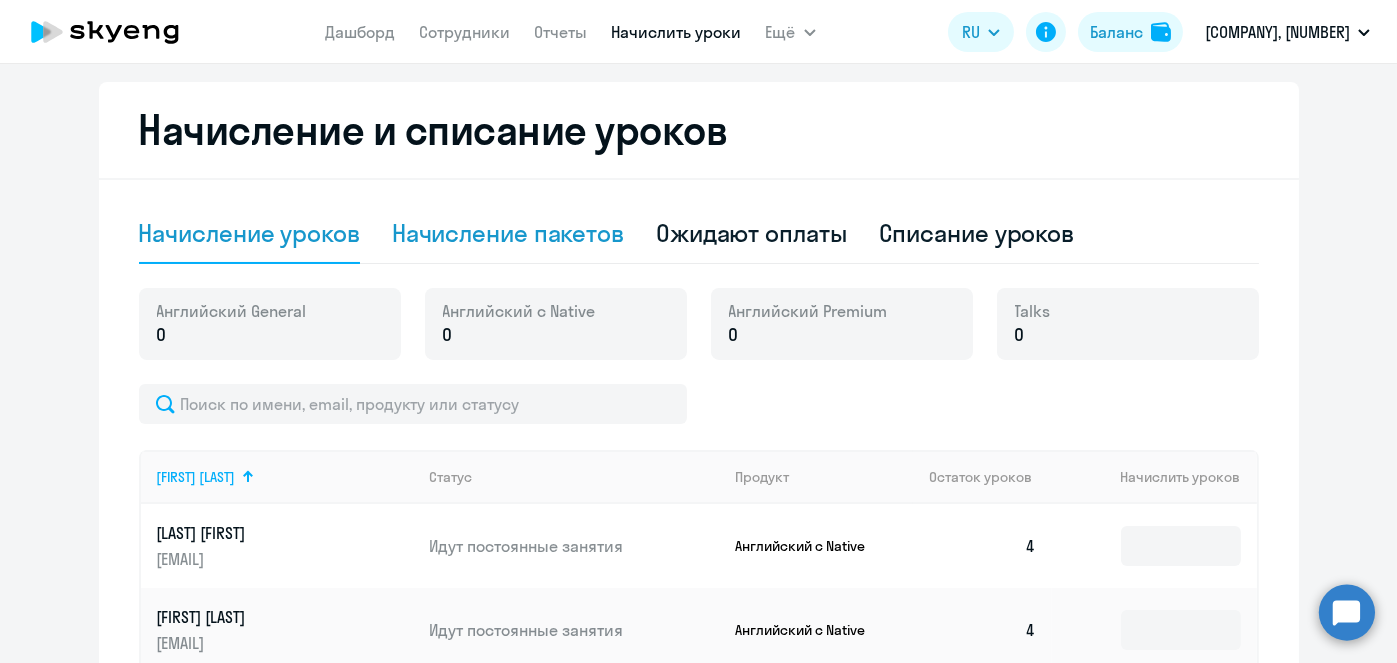 click on "Начисление пакетов" 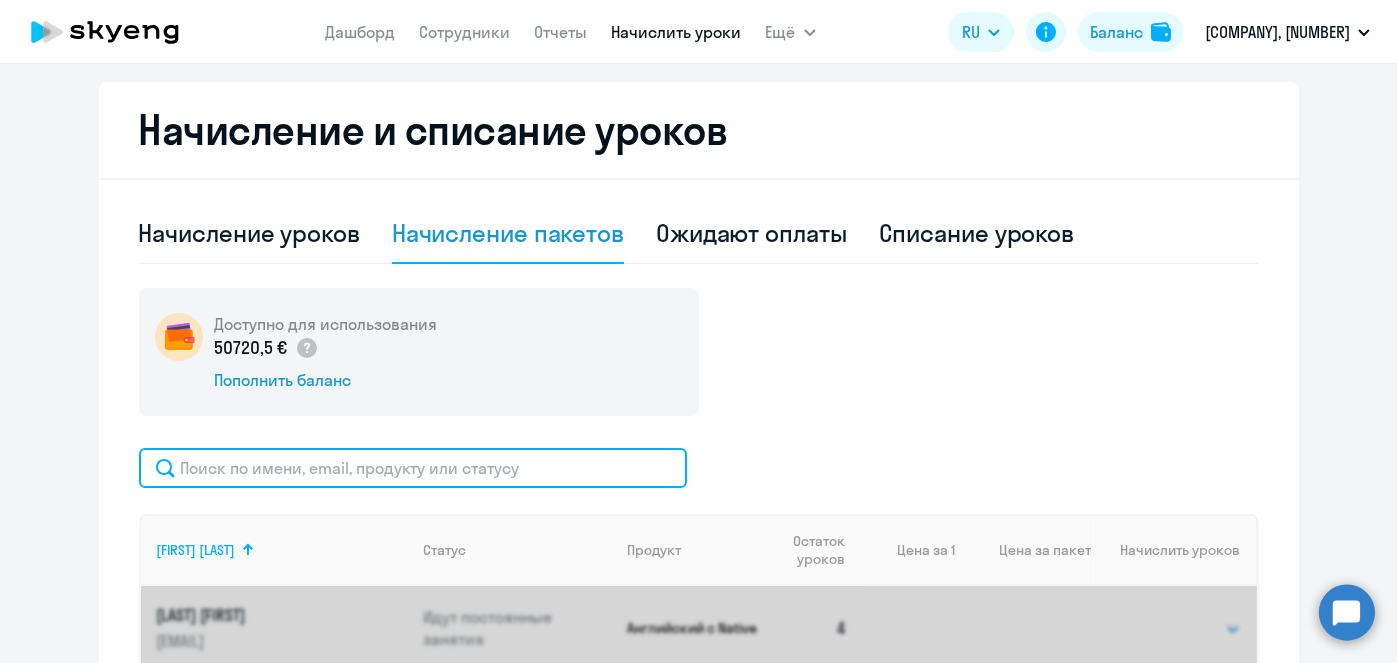 click 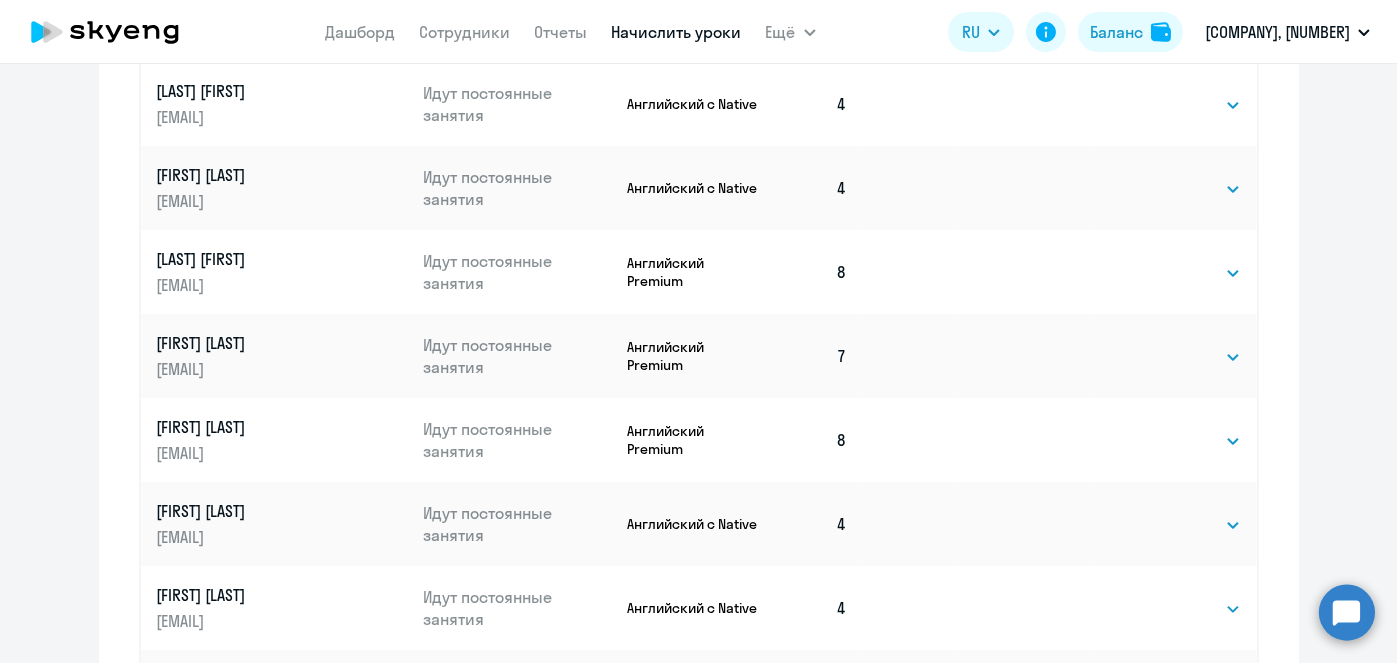 scroll, scrollTop: 741, scrollLeft: 0, axis: vertical 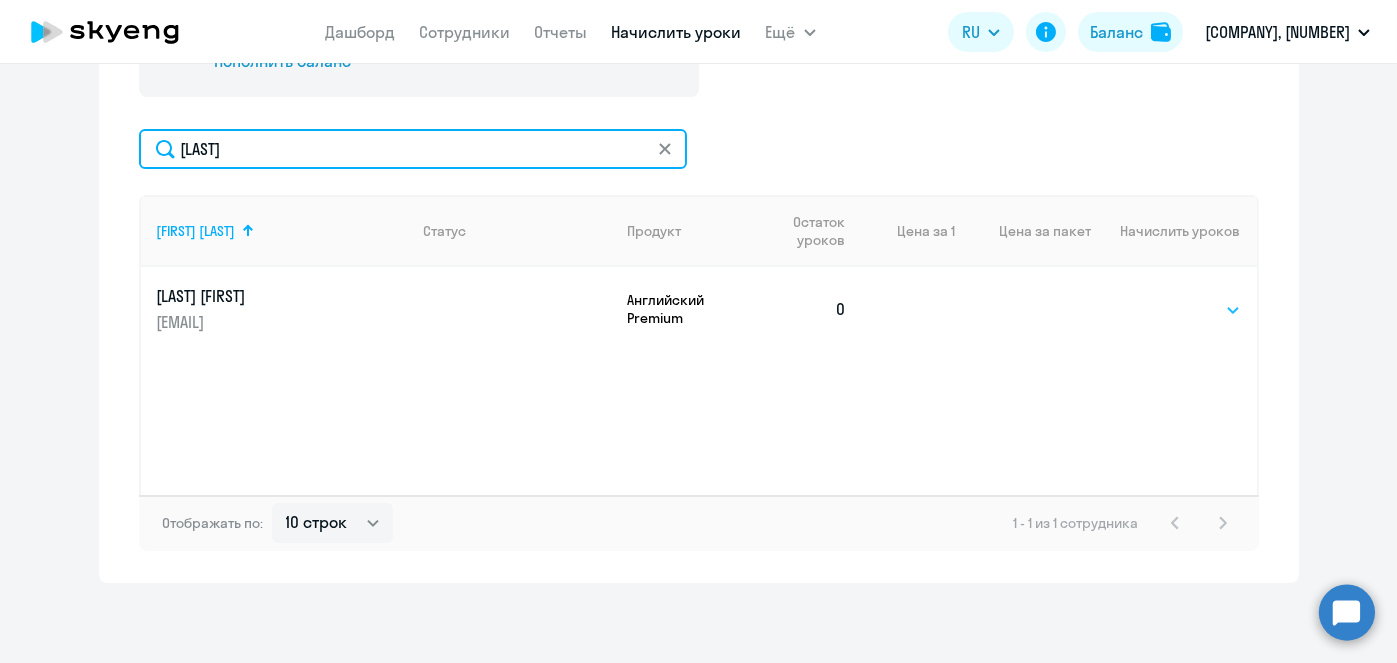 type on "[LAST]" 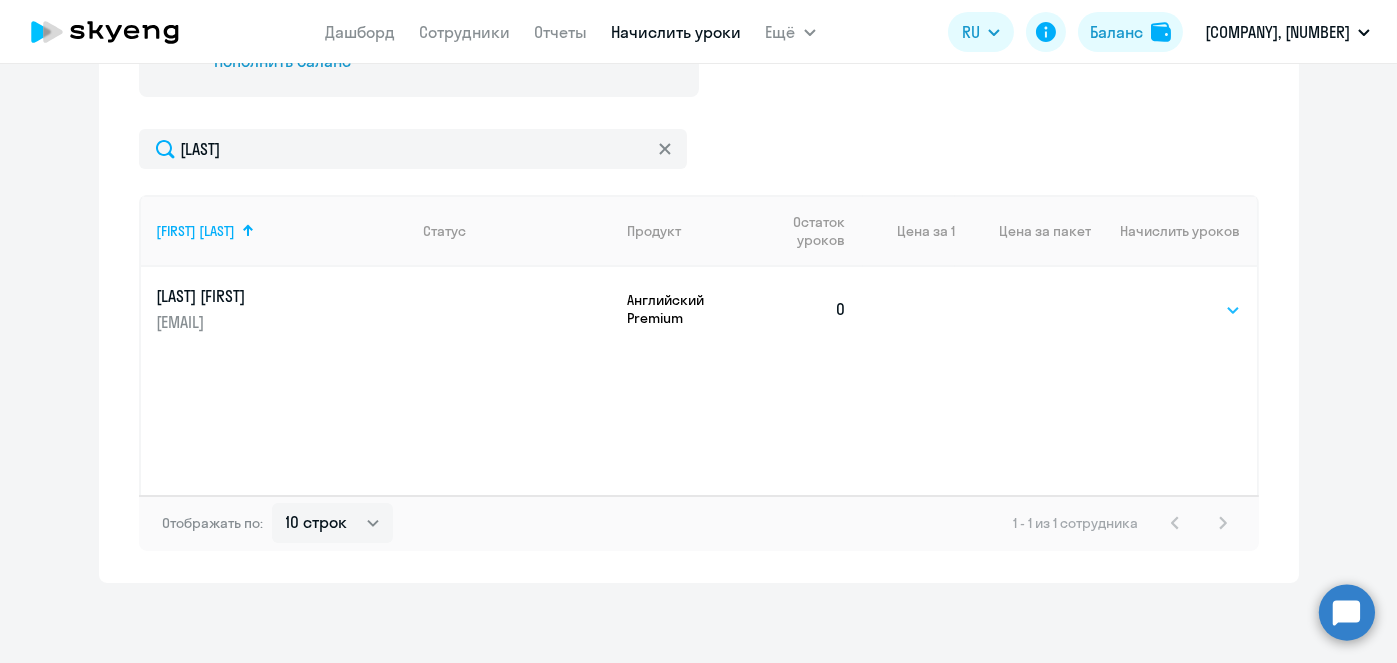 click on "Выбрать   8   16   32   64" 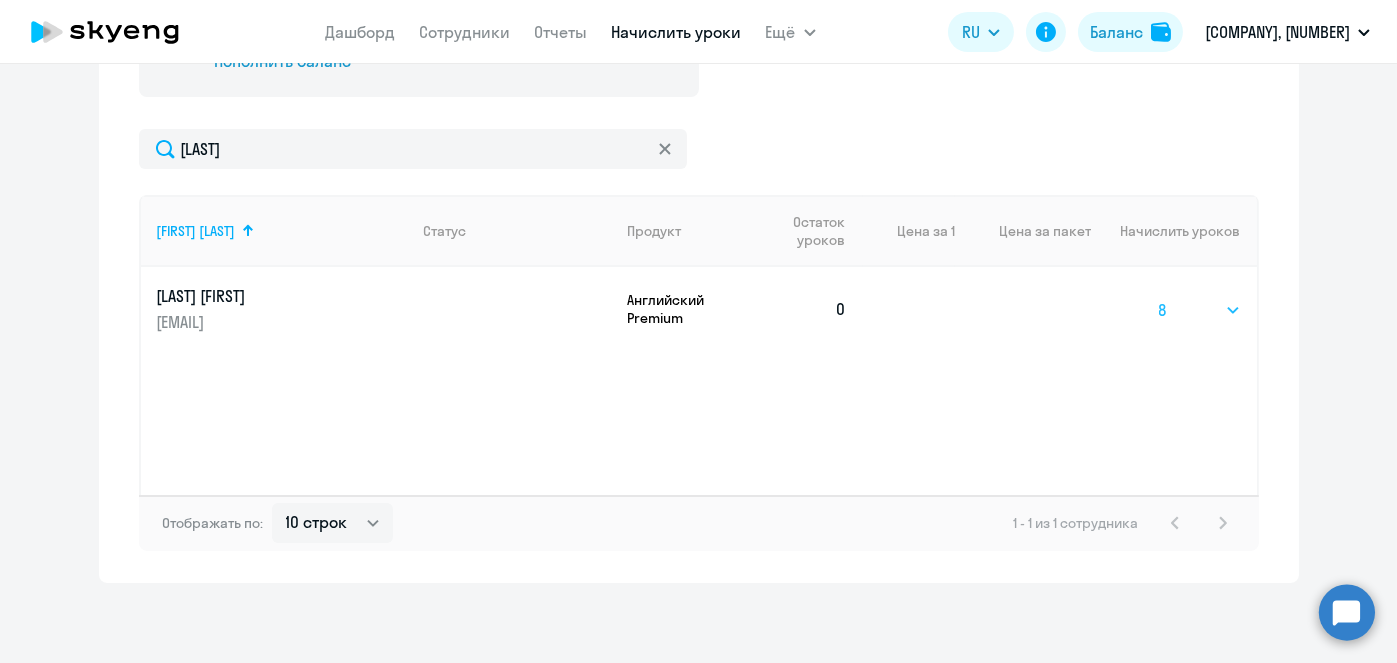 click on "Выбрать   8   16   32   64" 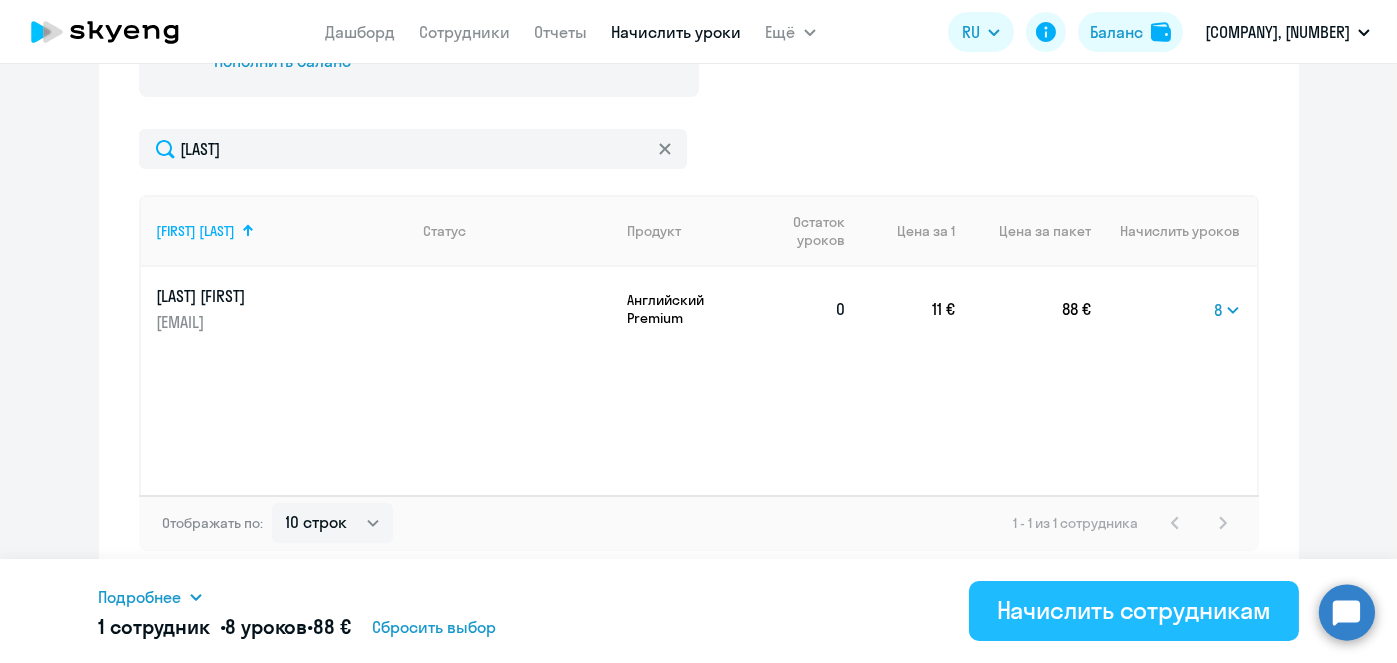 click on "Начислить сотрудникам" at bounding box center [1134, 610] 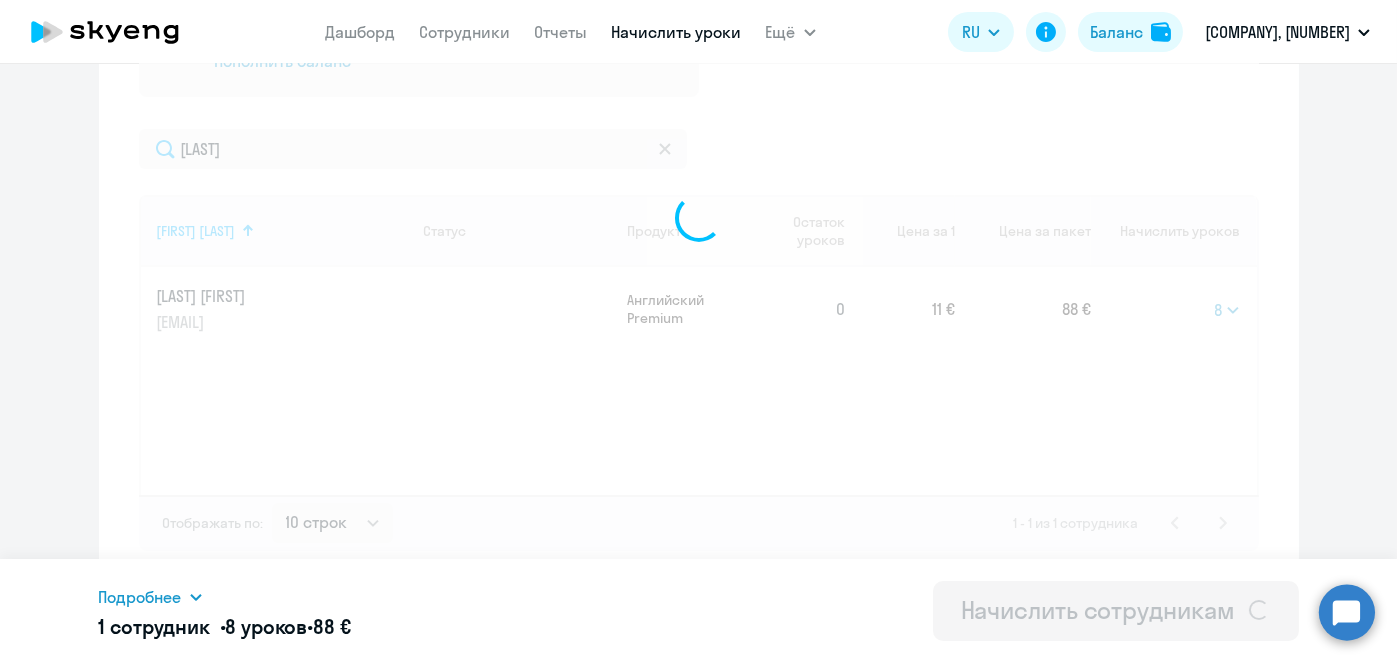 select 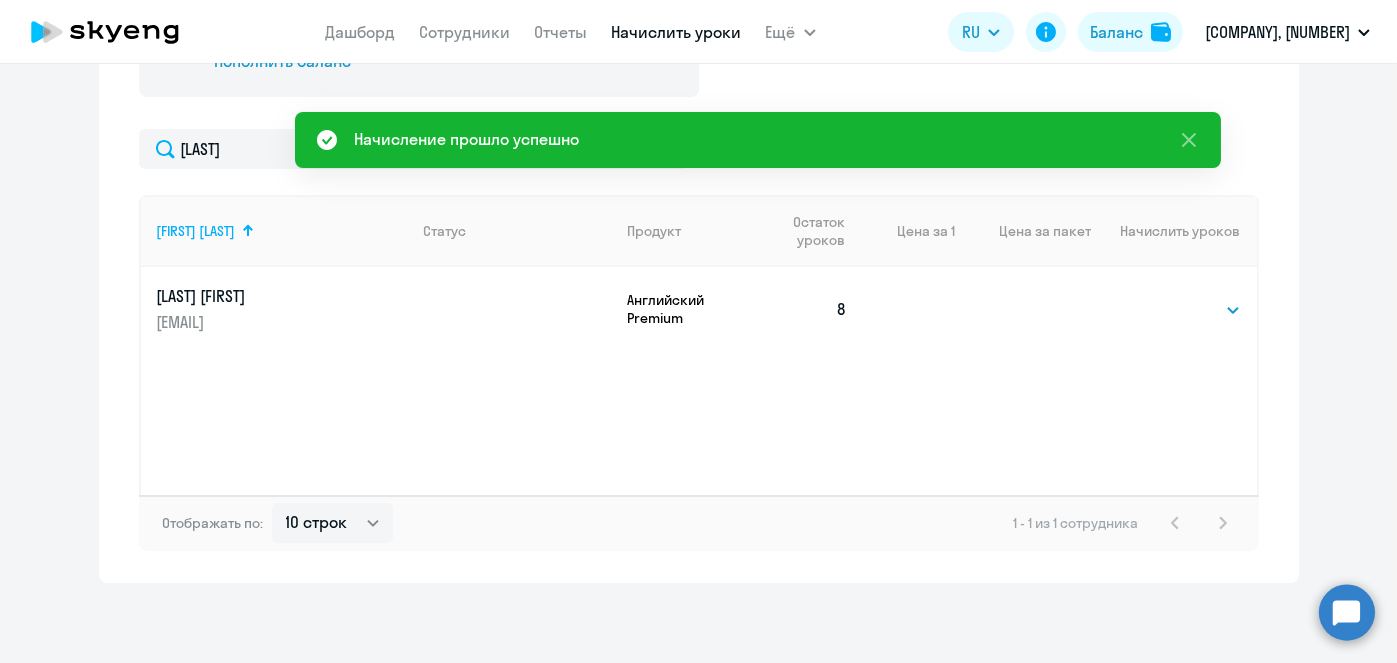 scroll, scrollTop: 216, scrollLeft: 0, axis: vertical 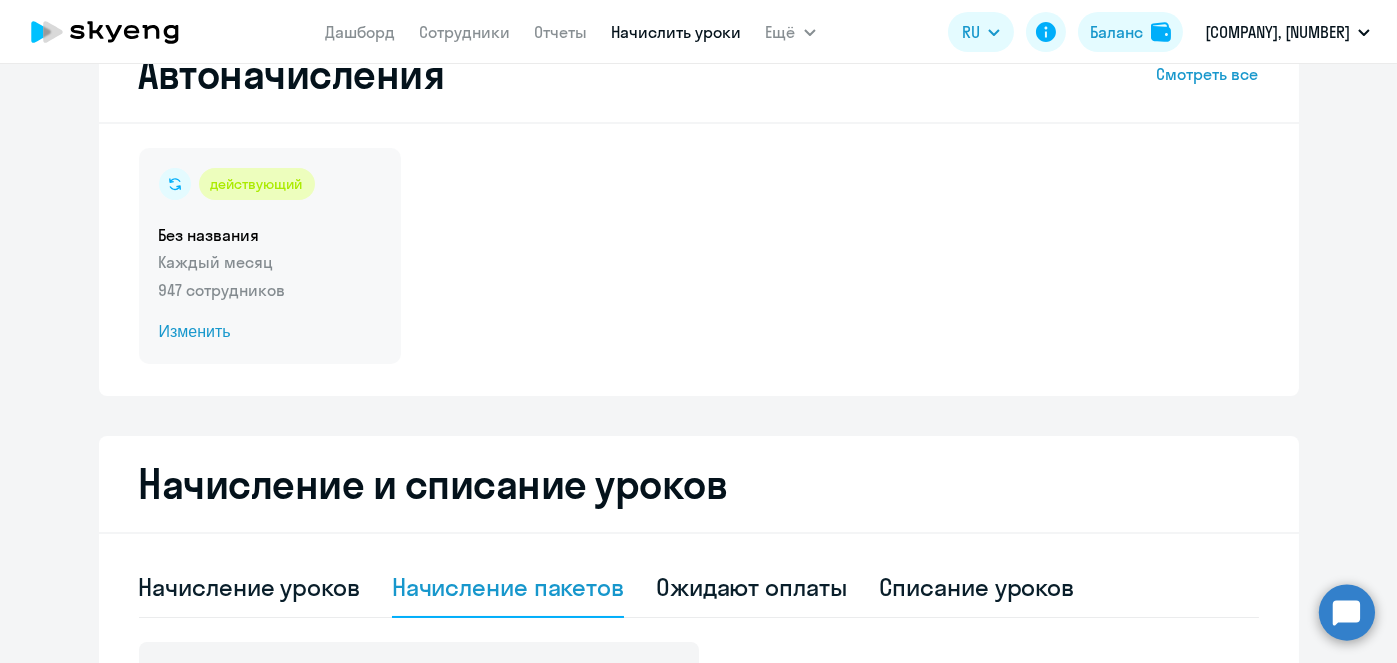 click on "Изменить" 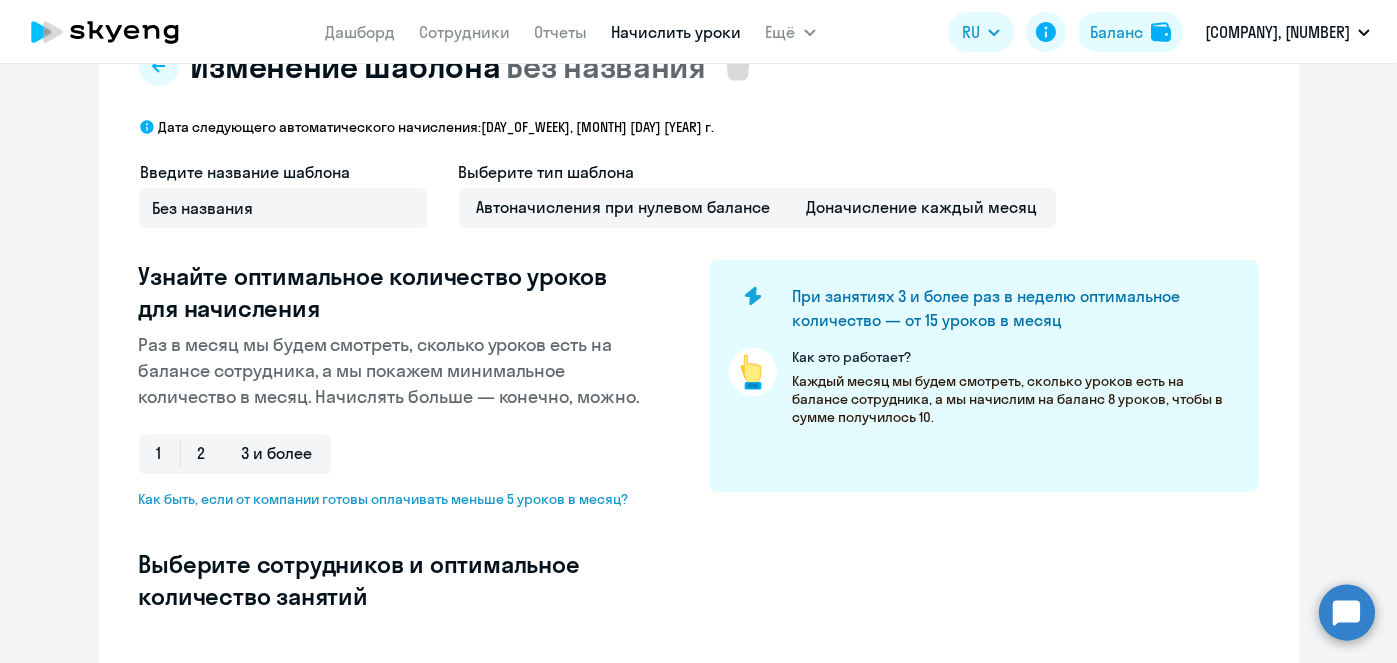 scroll, scrollTop: 592, scrollLeft: 0, axis: vertical 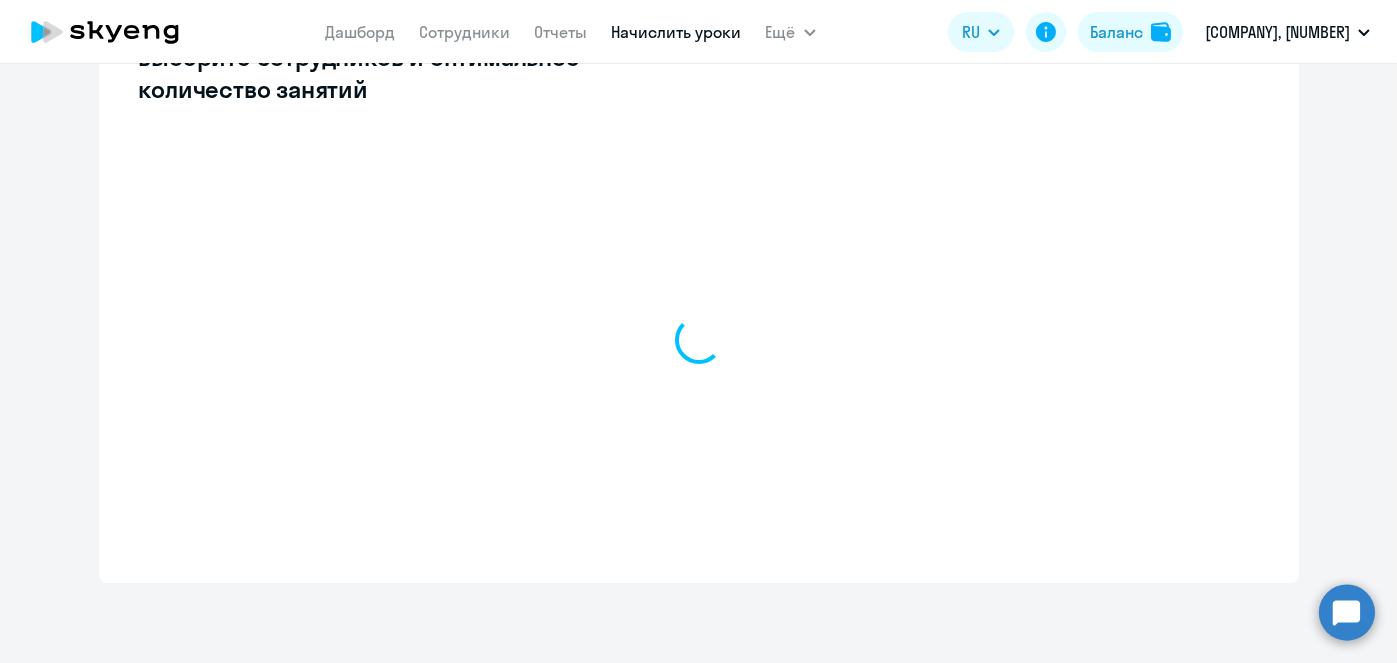 select on "10" 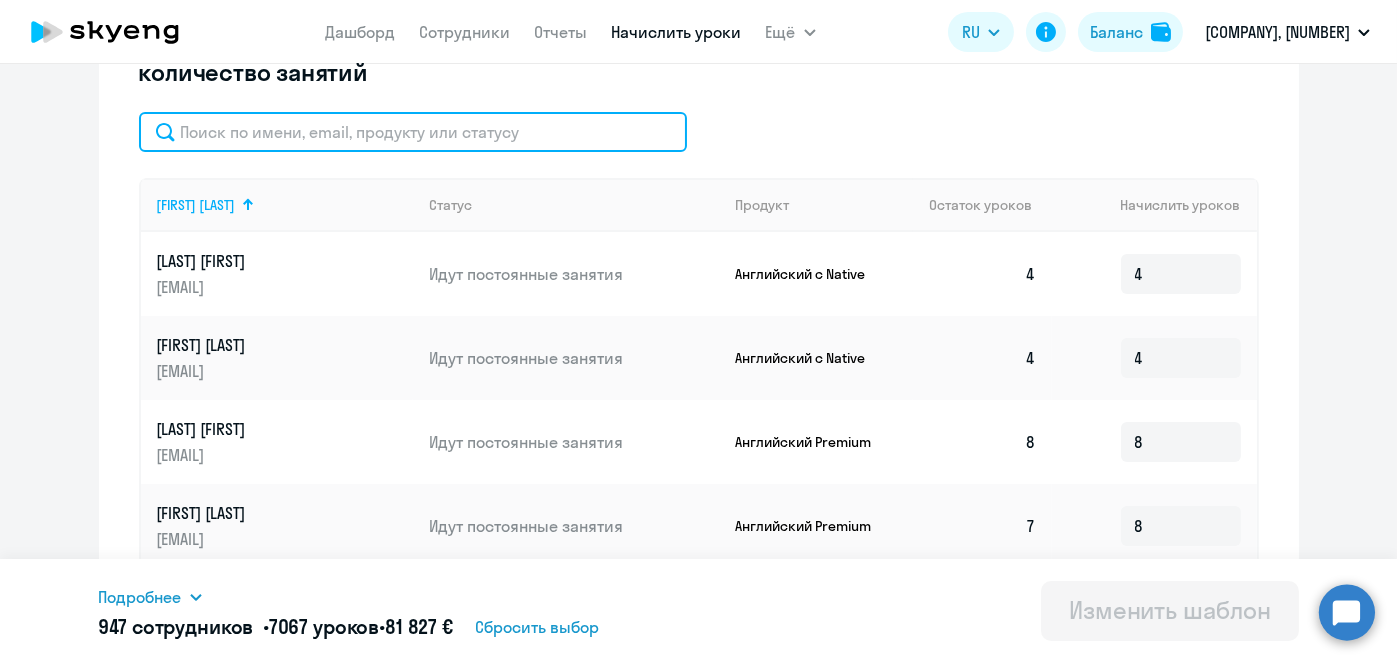 click 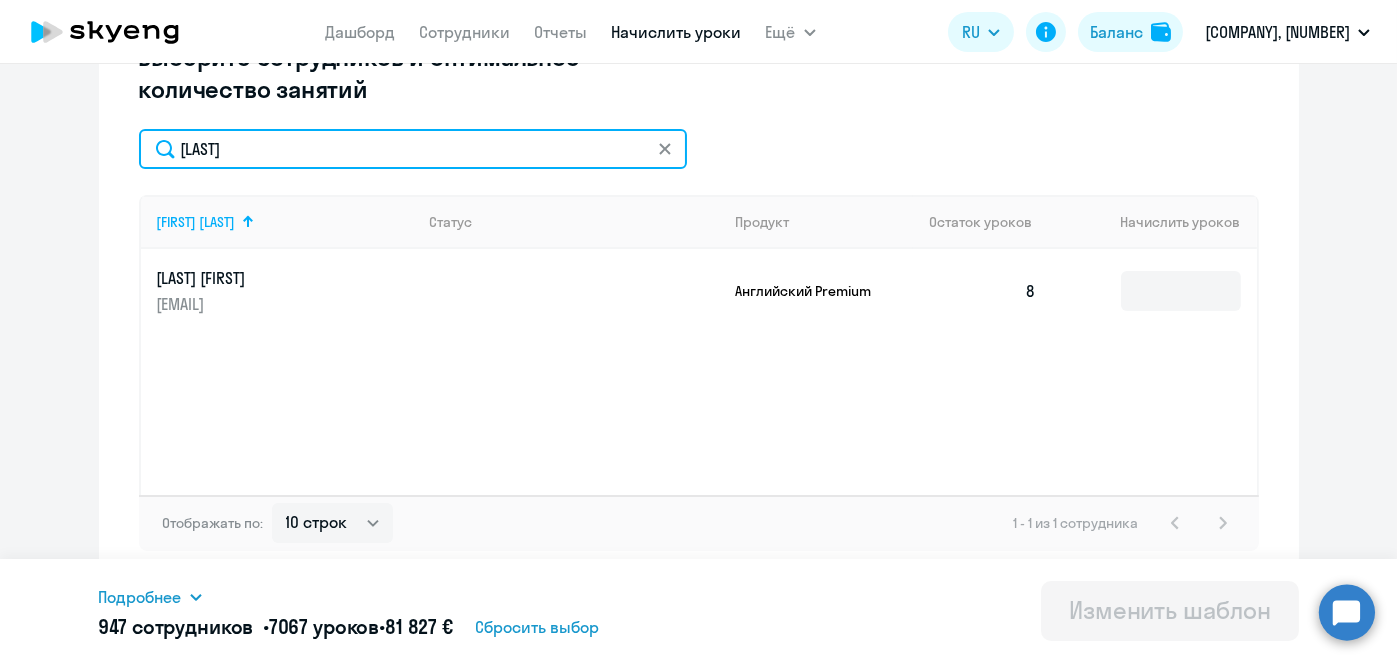 type on "[LAST]" 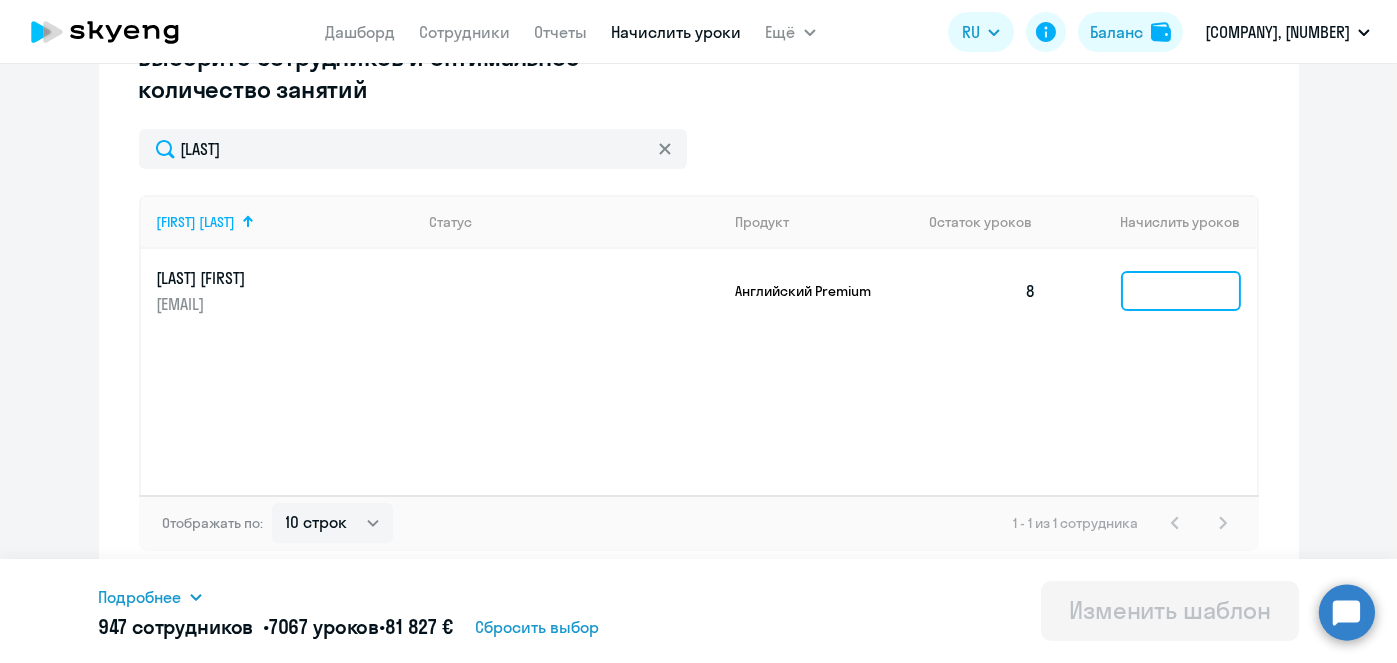 click 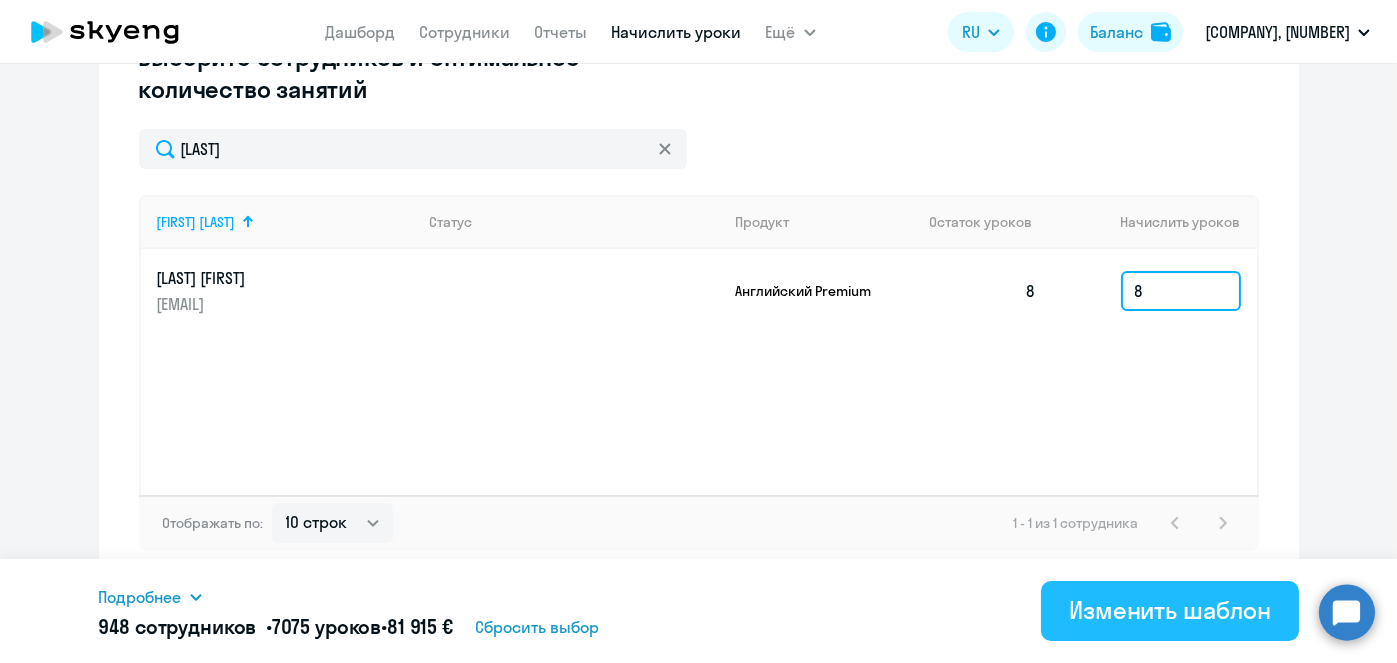 type on "8" 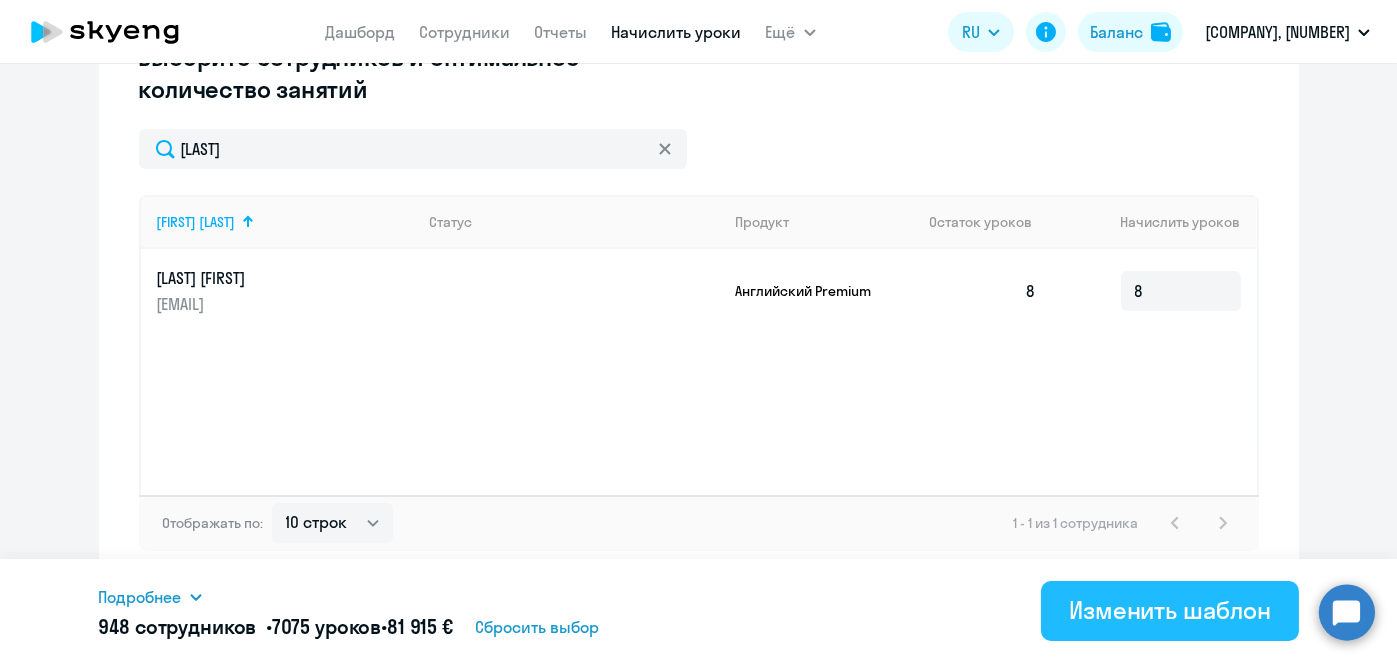 click on "Изменить шаблон" at bounding box center [1170, 610] 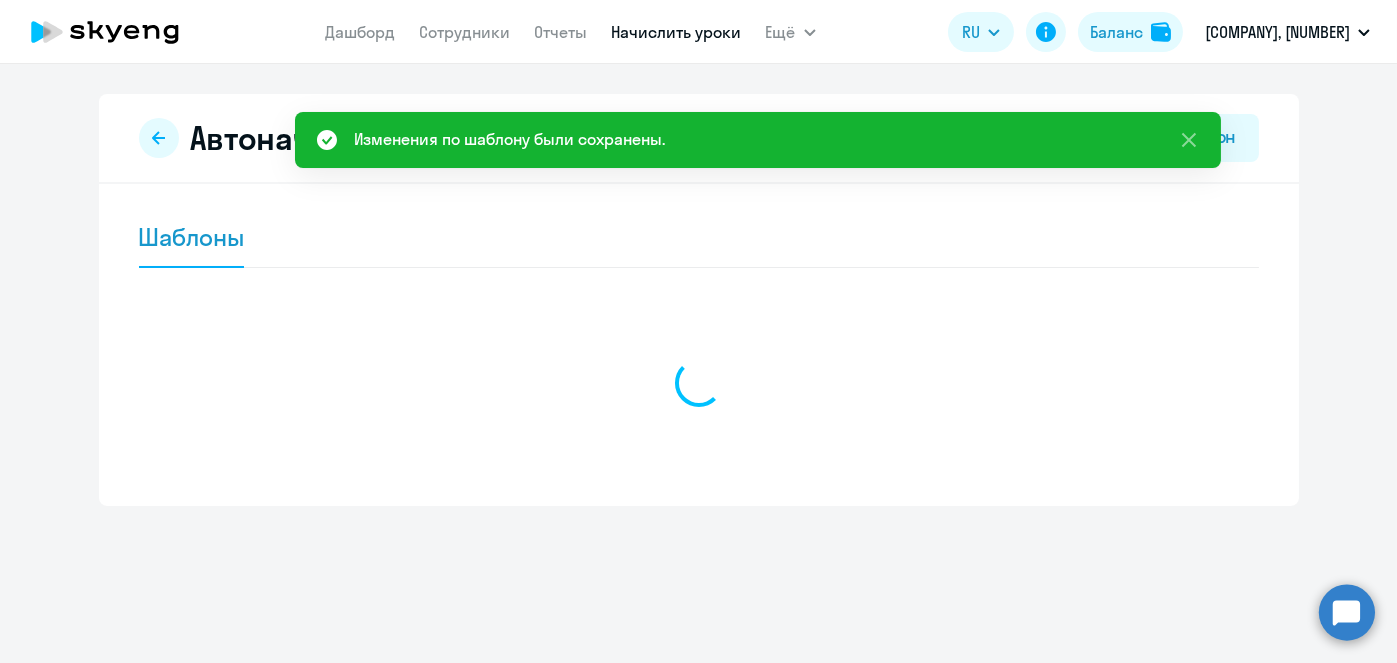scroll, scrollTop: 0, scrollLeft: 0, axis: both 